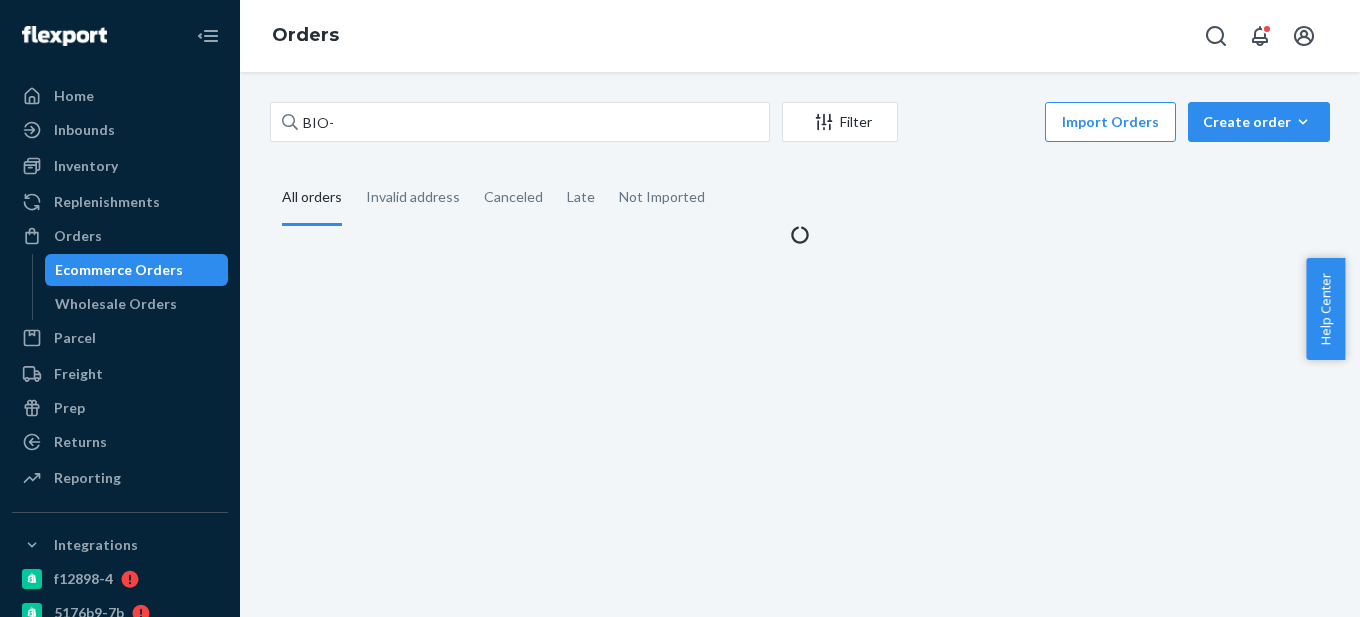 scroll, scrollTop: 0, scrollLeft: 0, axis: both 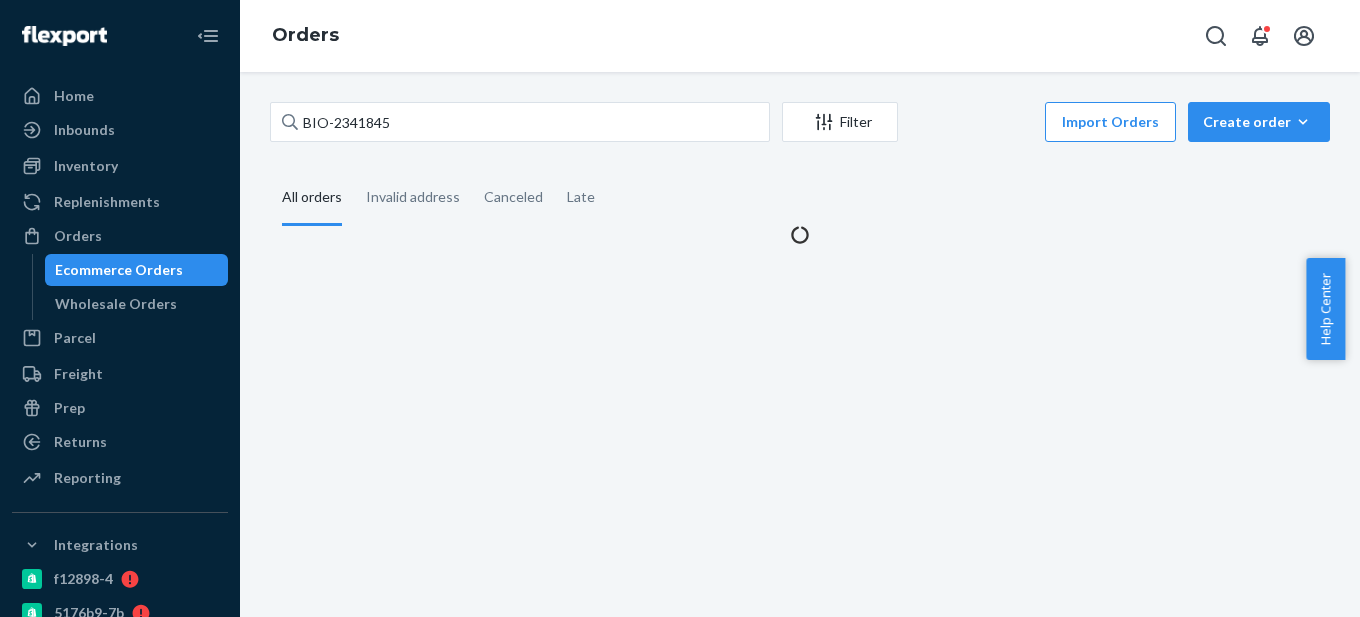 type on "BIO-2341845" 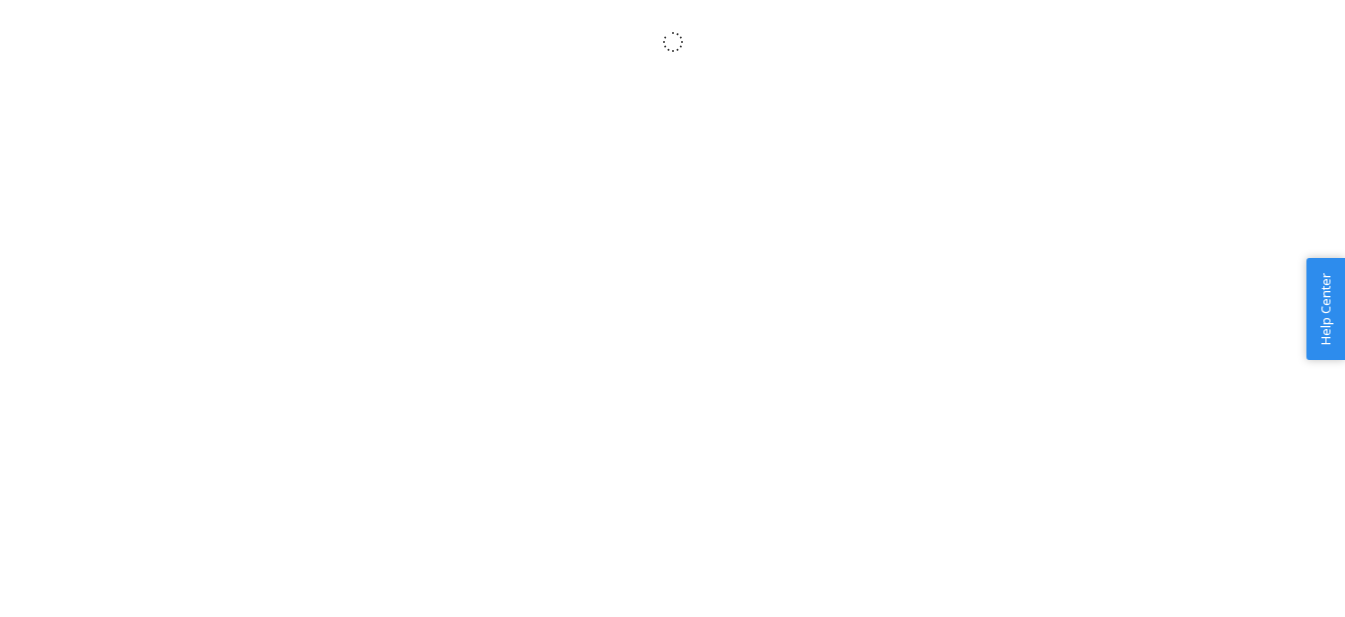scroll, scrollTop: 0, scrollLeft: 0, axis: both 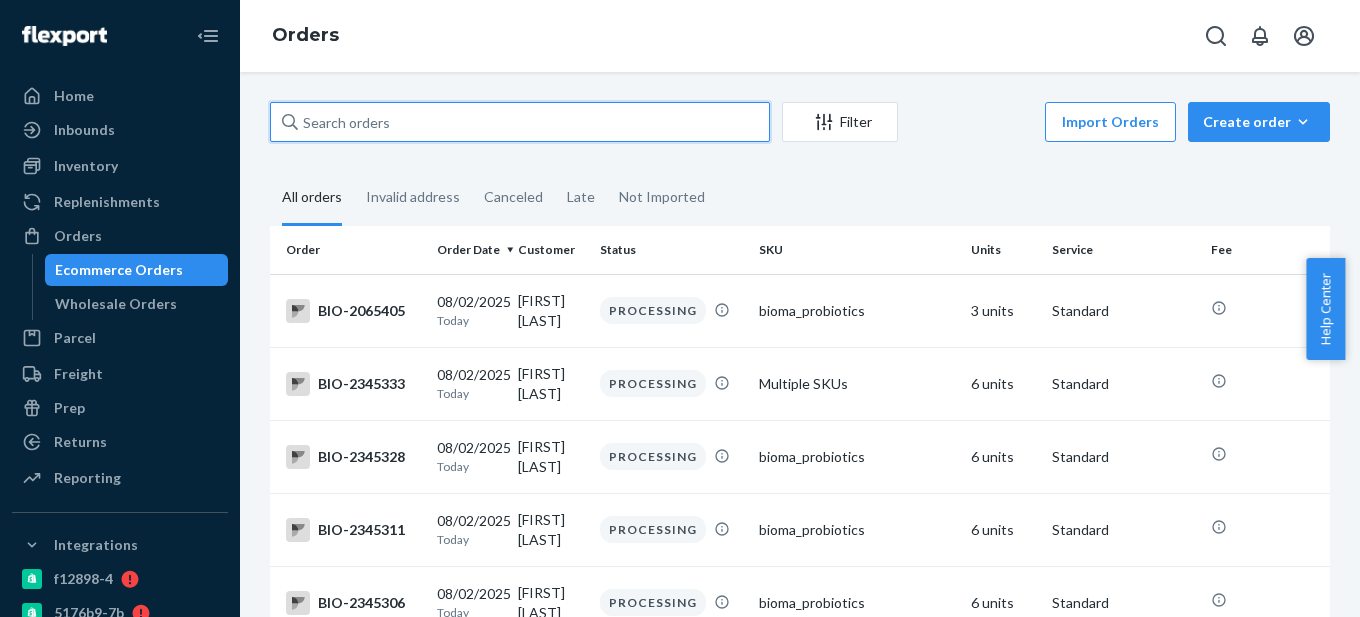 click at bounding box center [520, 122] 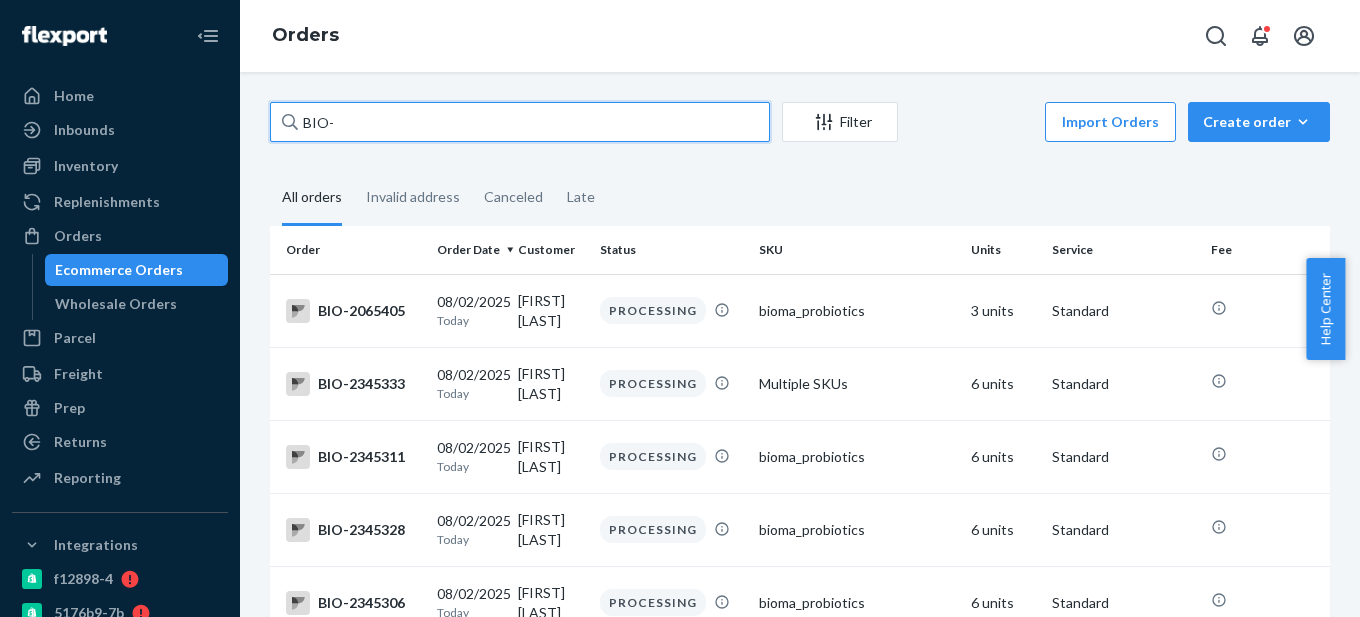 paste on "2341845" 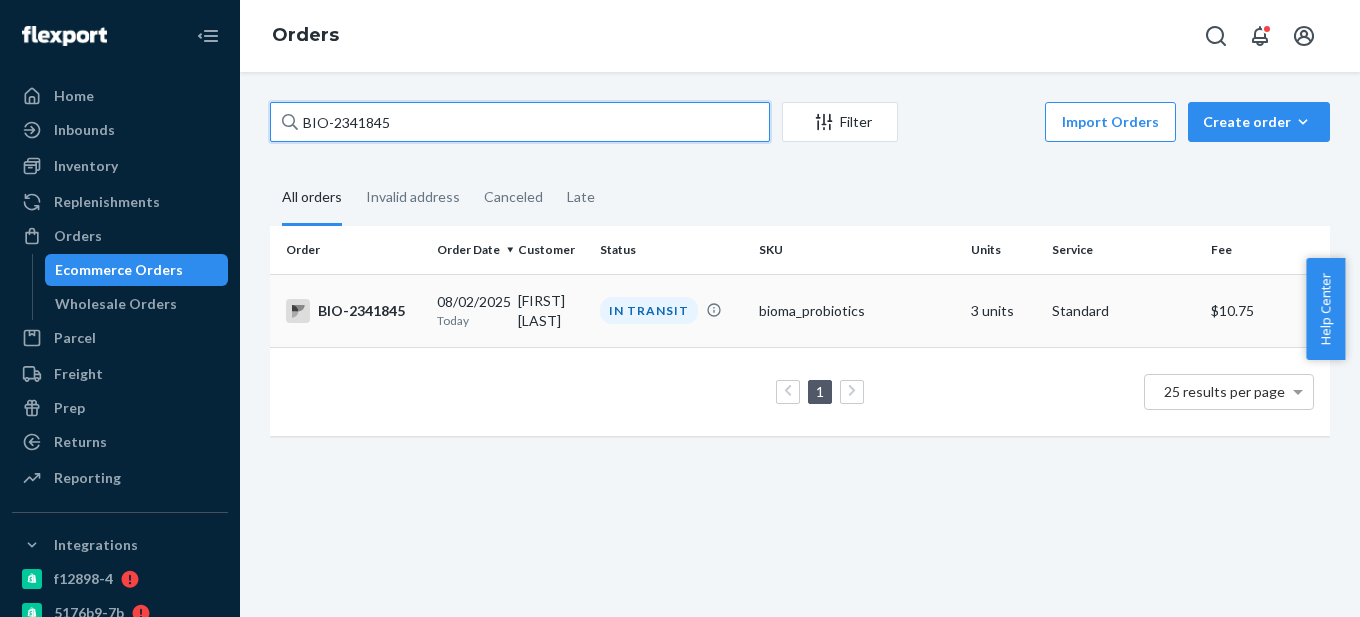 type on "BIO-2341845" 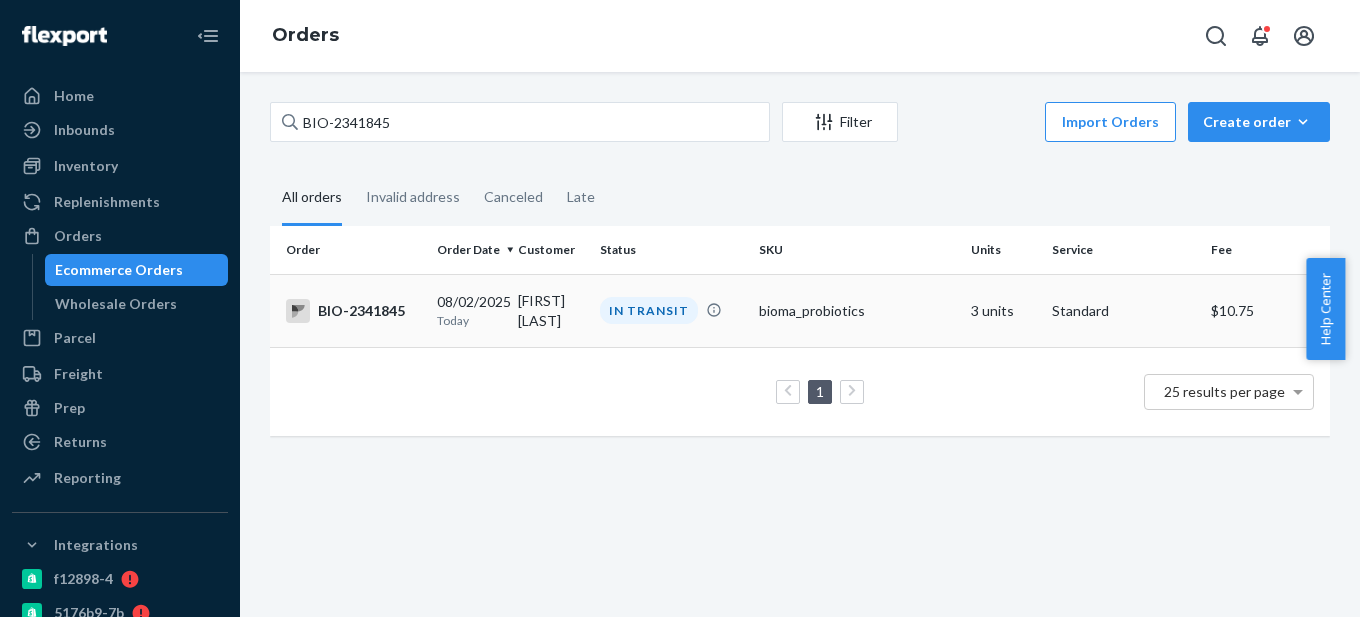 click on "BIO-2341845" at bounding box center (353, 311) 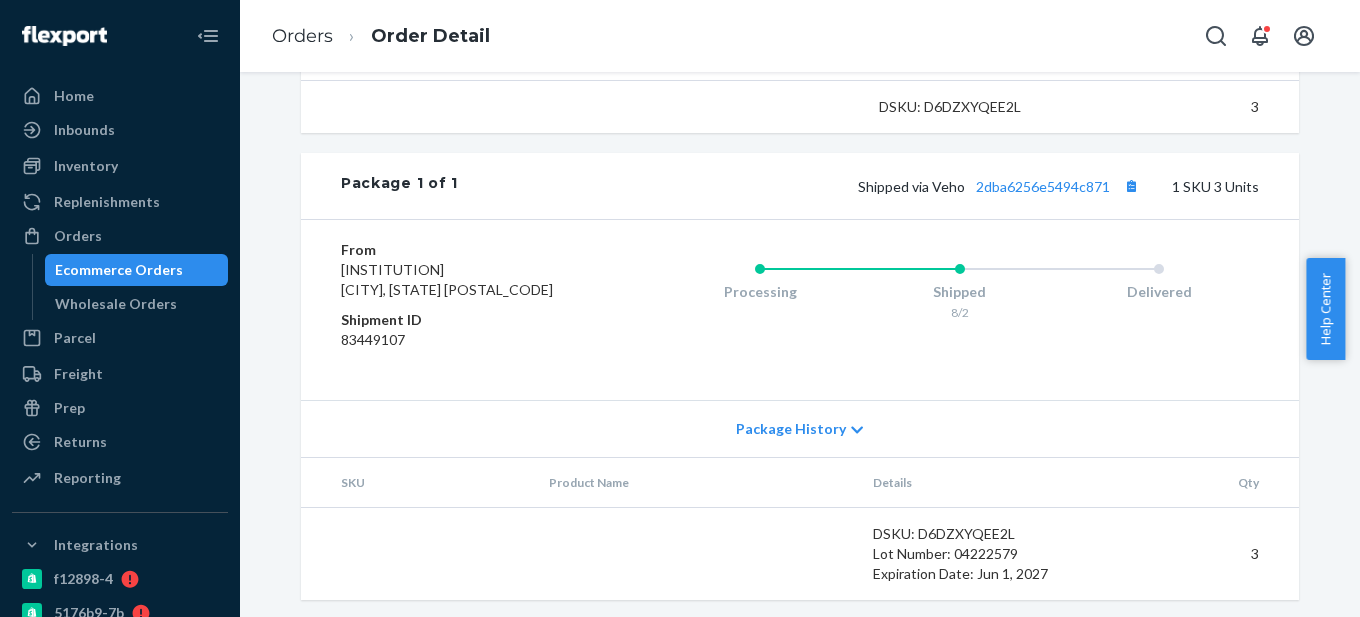 scroll, scrollTop: 749, scrollLeft: 0, axis: vertical 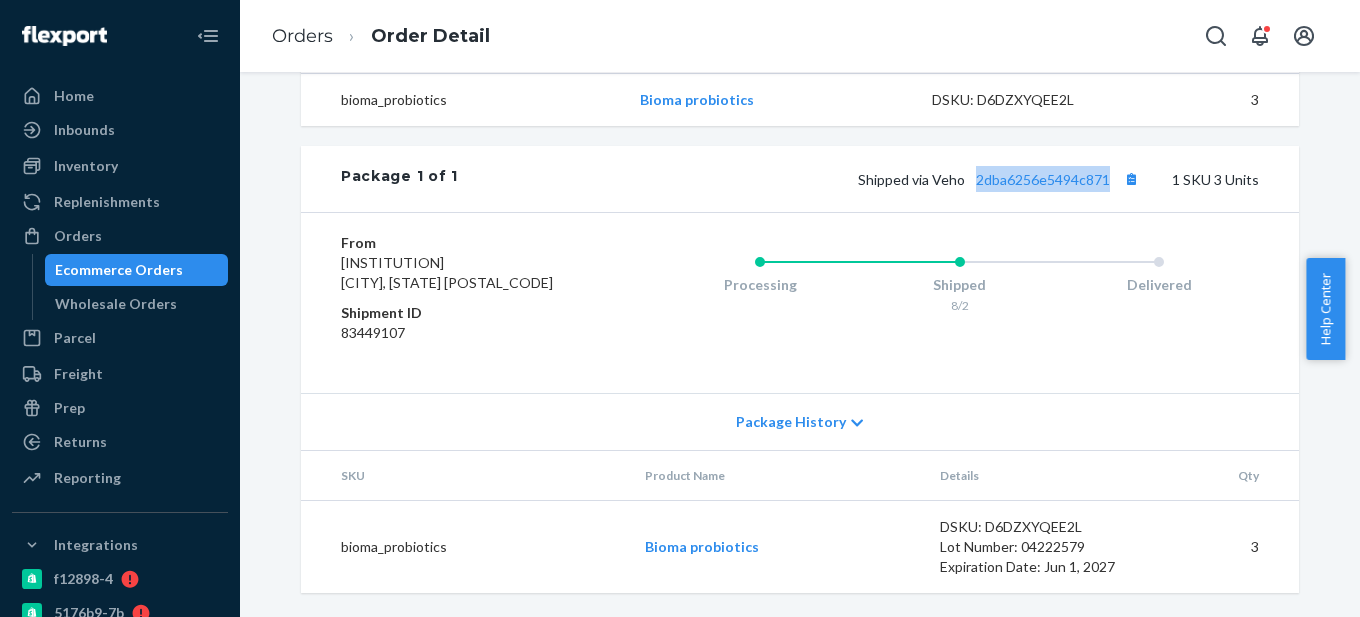 drag, startPoint x: 1107, startPoint y: 182, endPoint x: 969, endPoint y: 188, distance: 138.13037 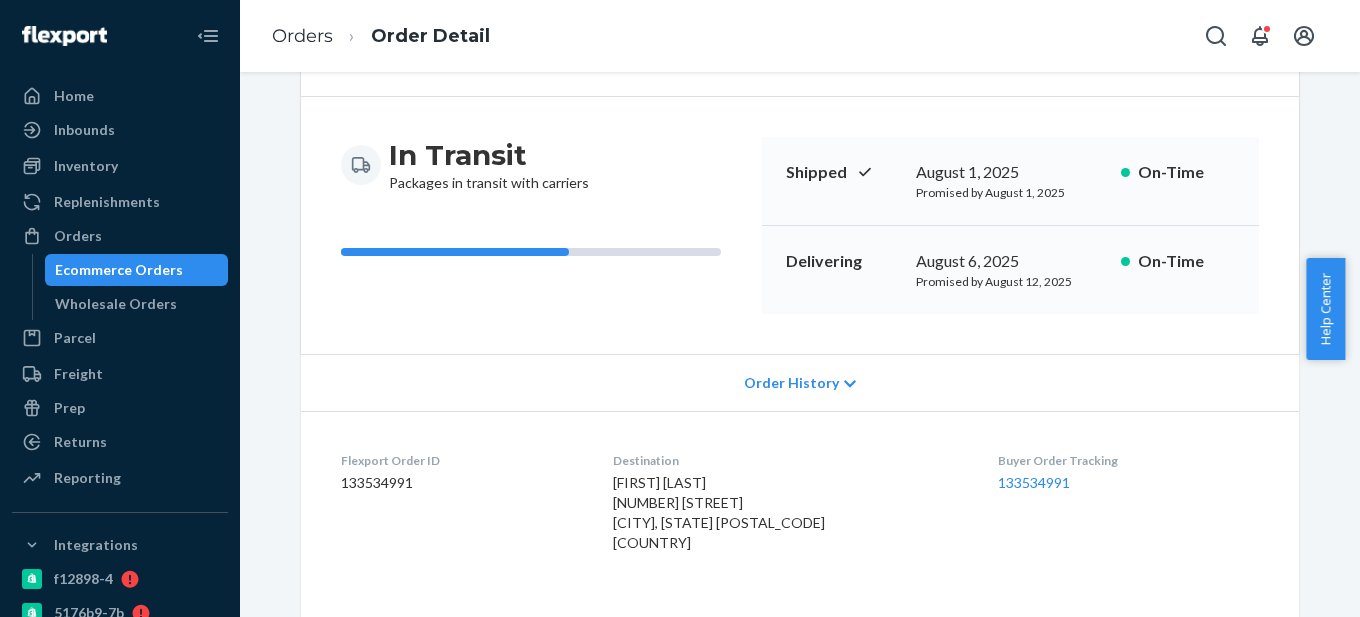 scroll, scrollTop: 0, scrollLeft: 0, axis: both 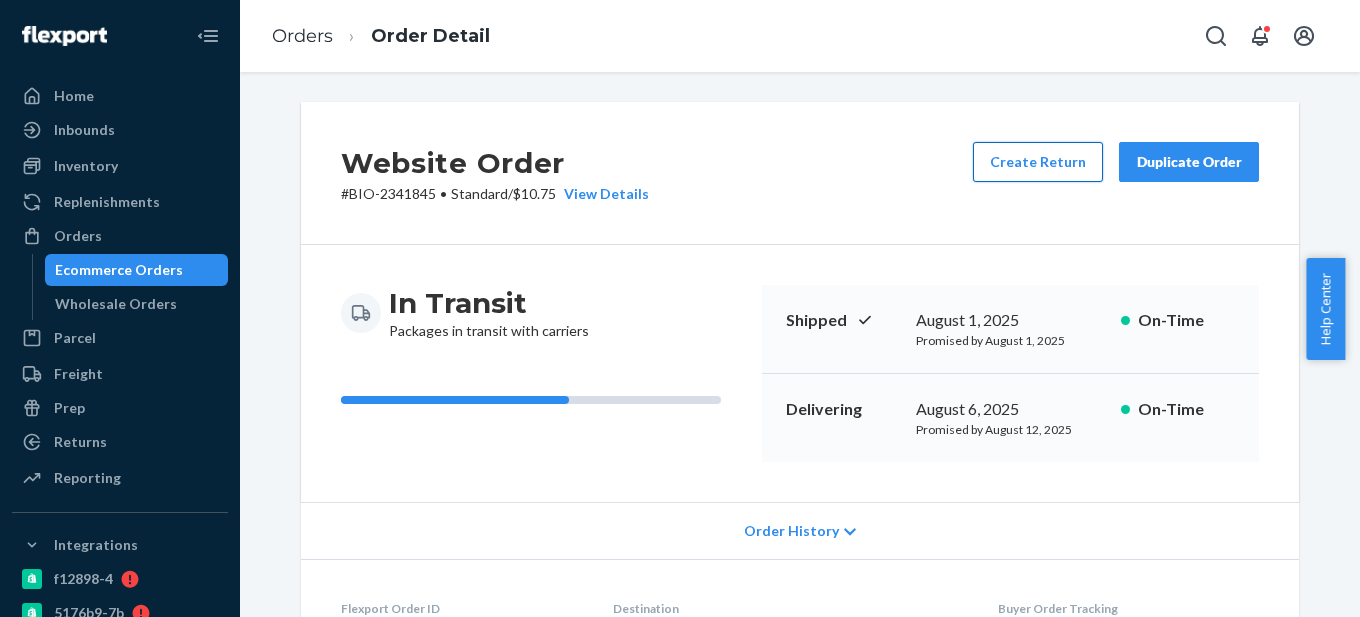click on "Create Return" at bounding box center (1038, 162) 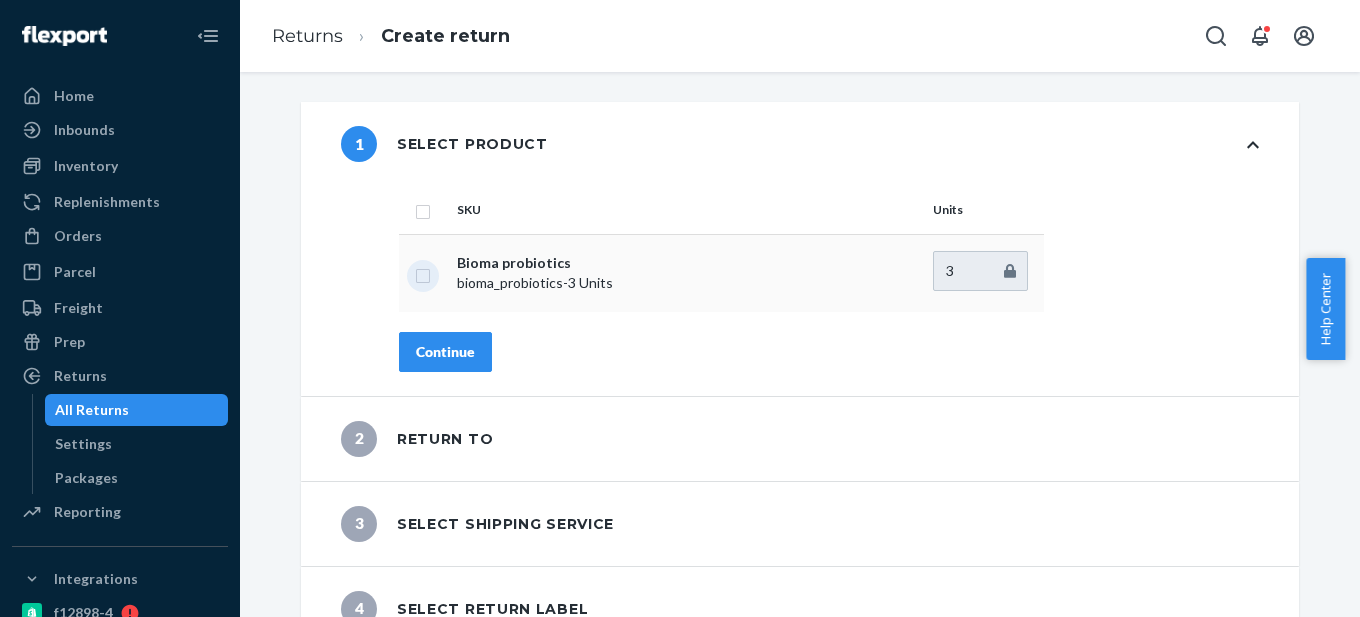 click at bounding box center (423, 273) 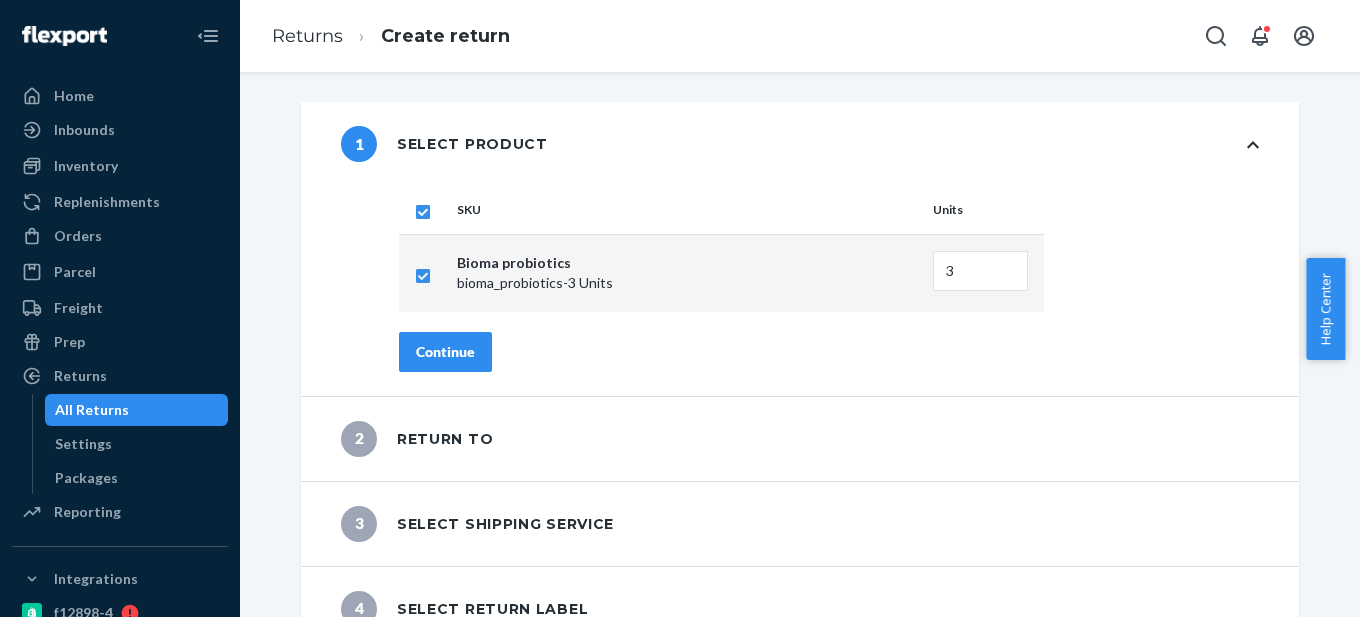 click on "Continue" at bounding box center (445, 352) 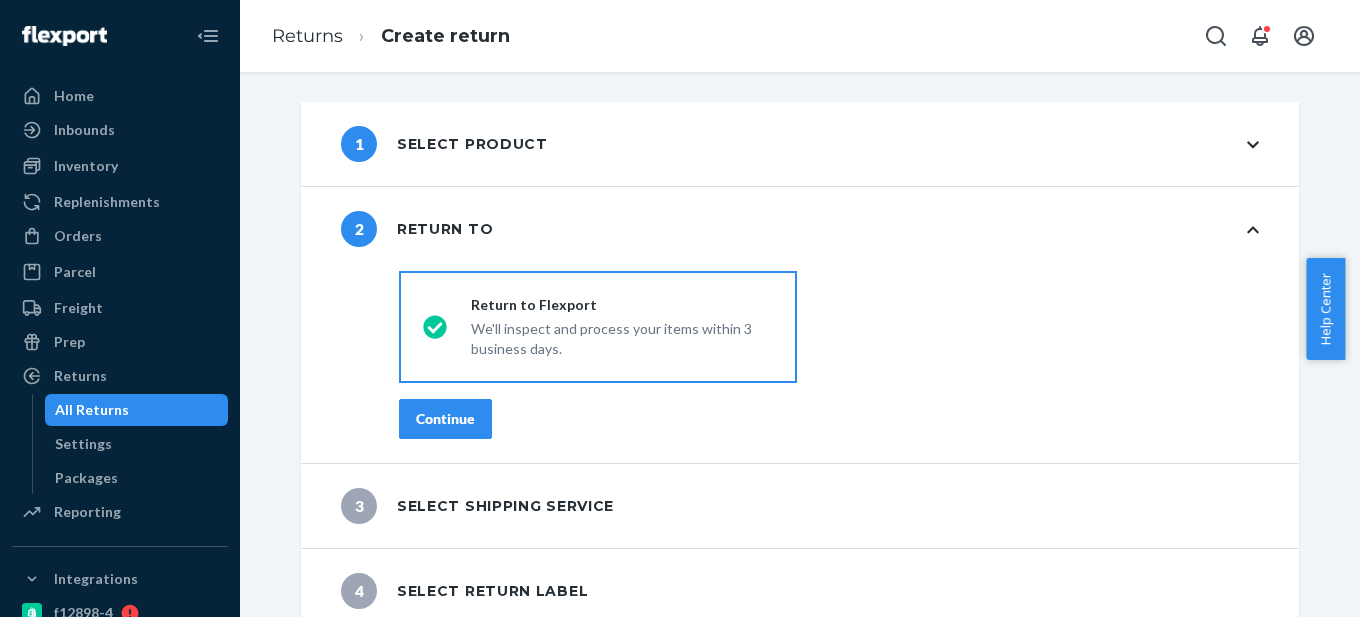 click on "Continue" at bounding box center [445, 419] 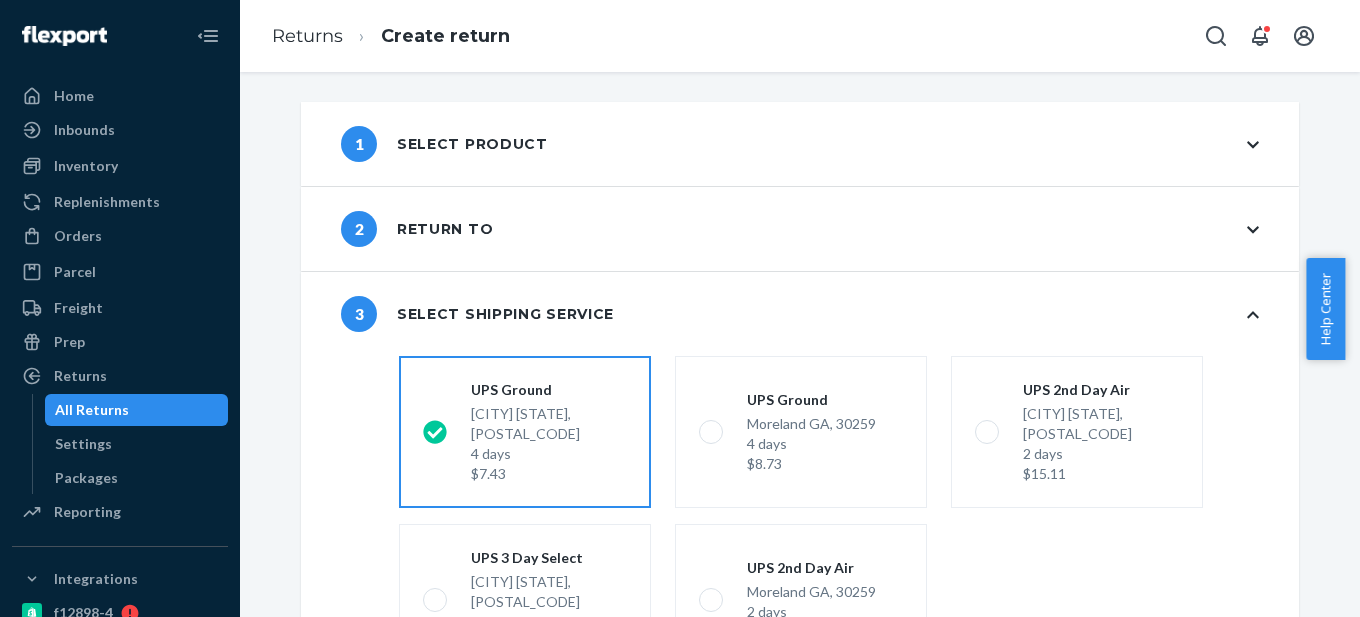 scroll, scrollTop: 184, scrollLeft: 0, axis: vertical 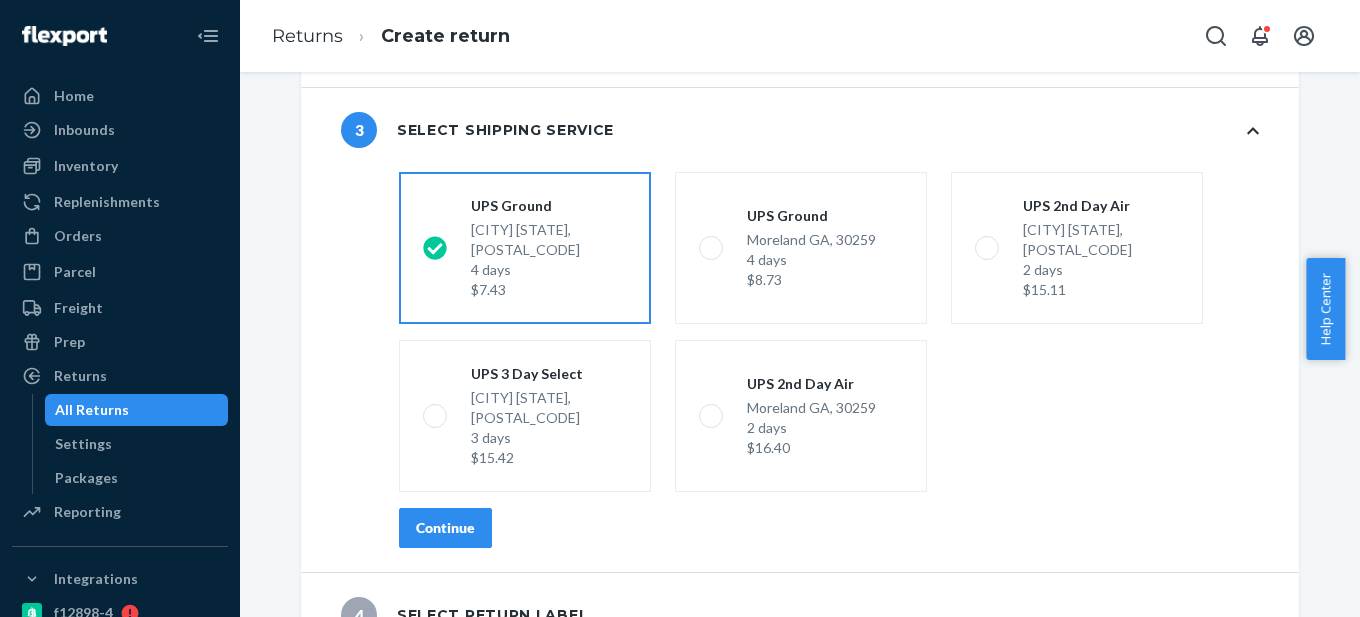 click on "Continue" at bounding box center [445, 528] 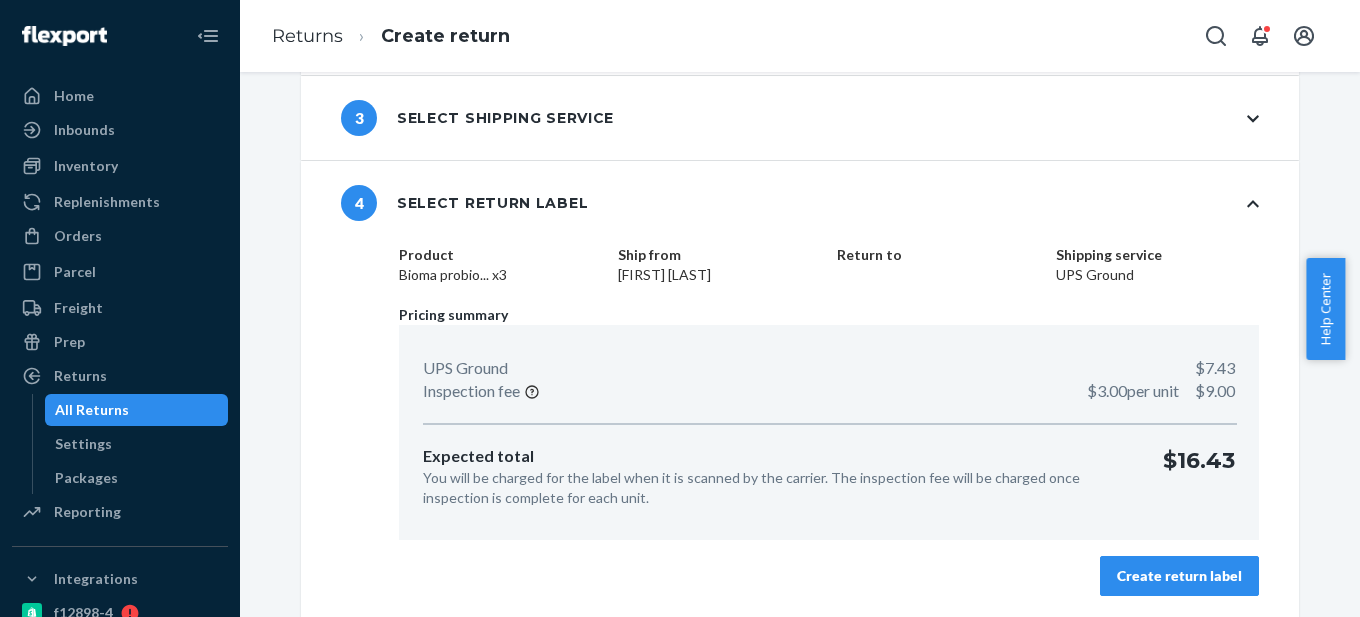 scroll, scrollTop: 199, scrollLeft: 0, axis: vertical 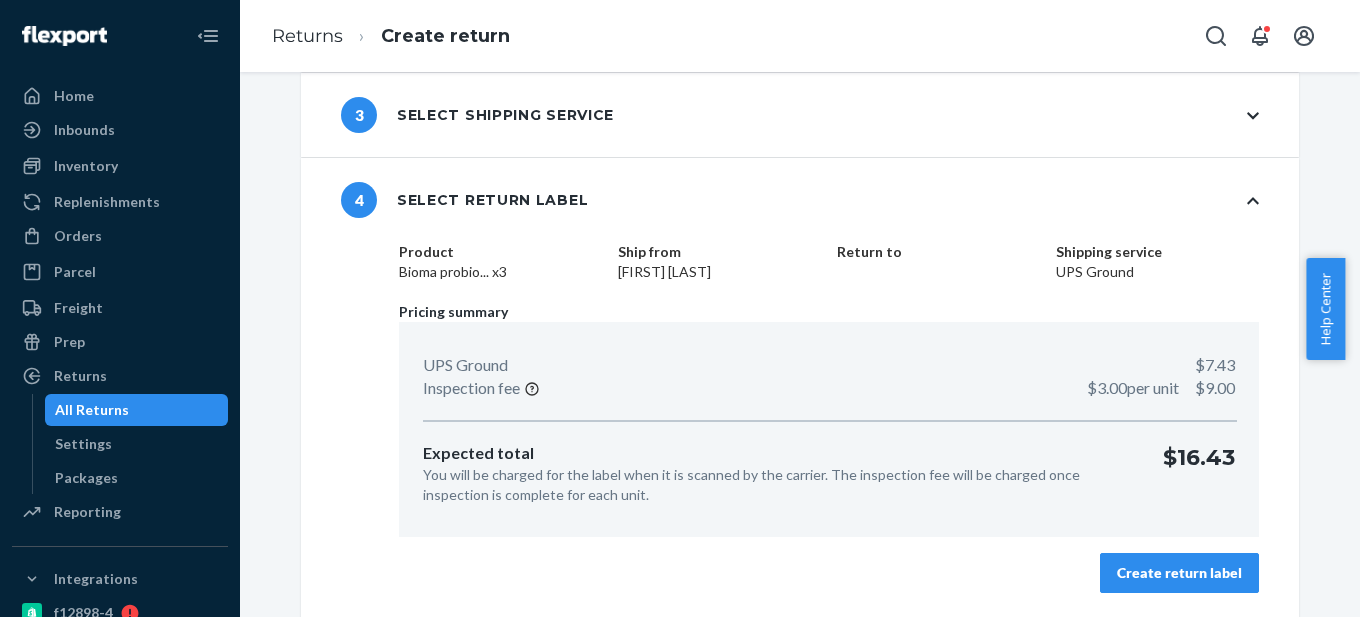 click on "Create return label" at bounding box center [1179, 573] 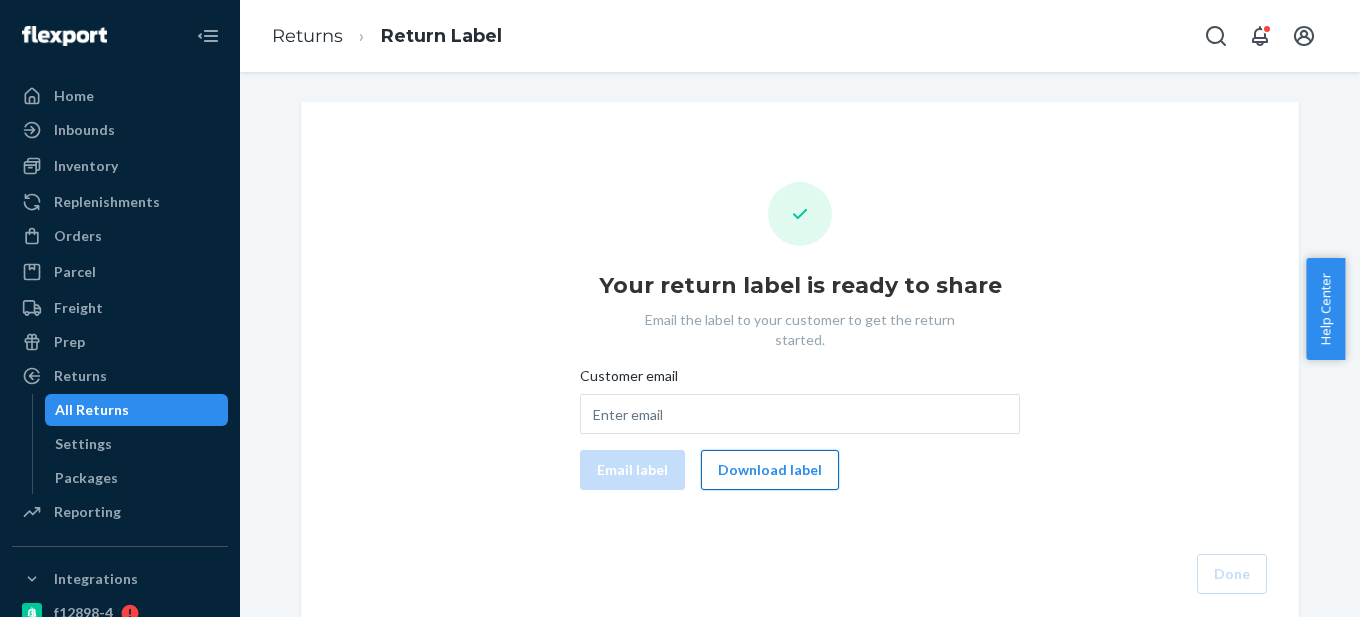 click on "Download label" at bounding box center (770, 470) 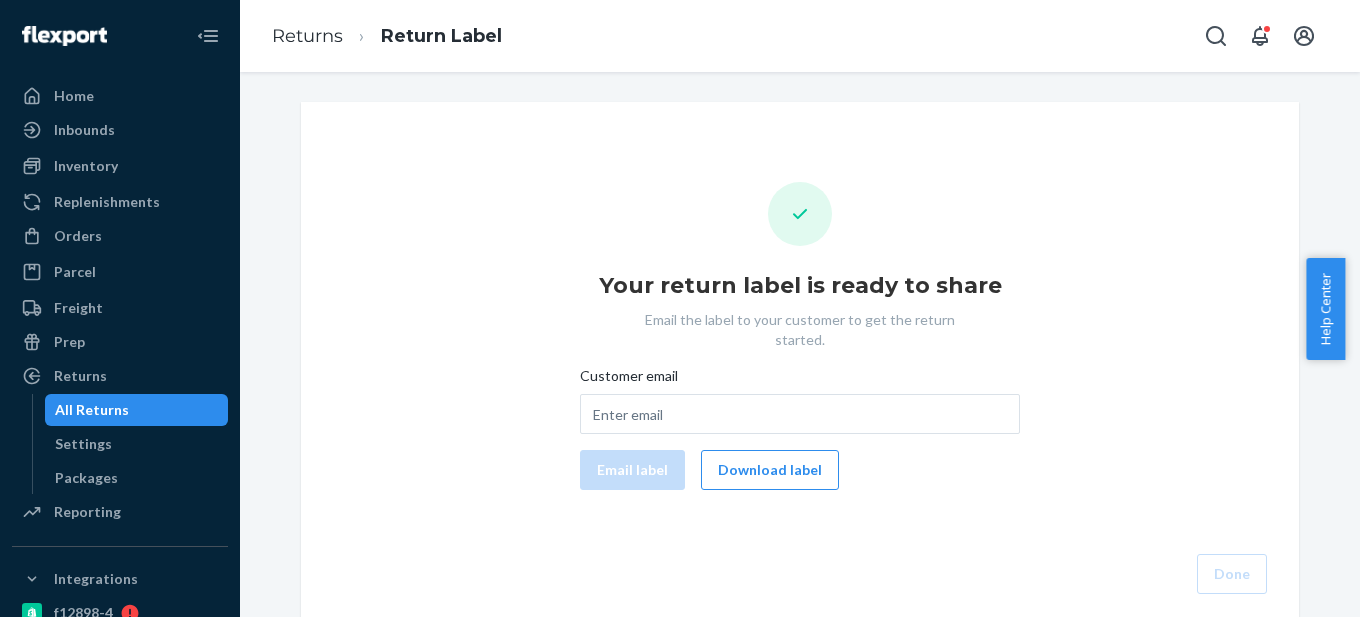 scroll, scrollTop: 0, scrollLeft: 0, axis: both 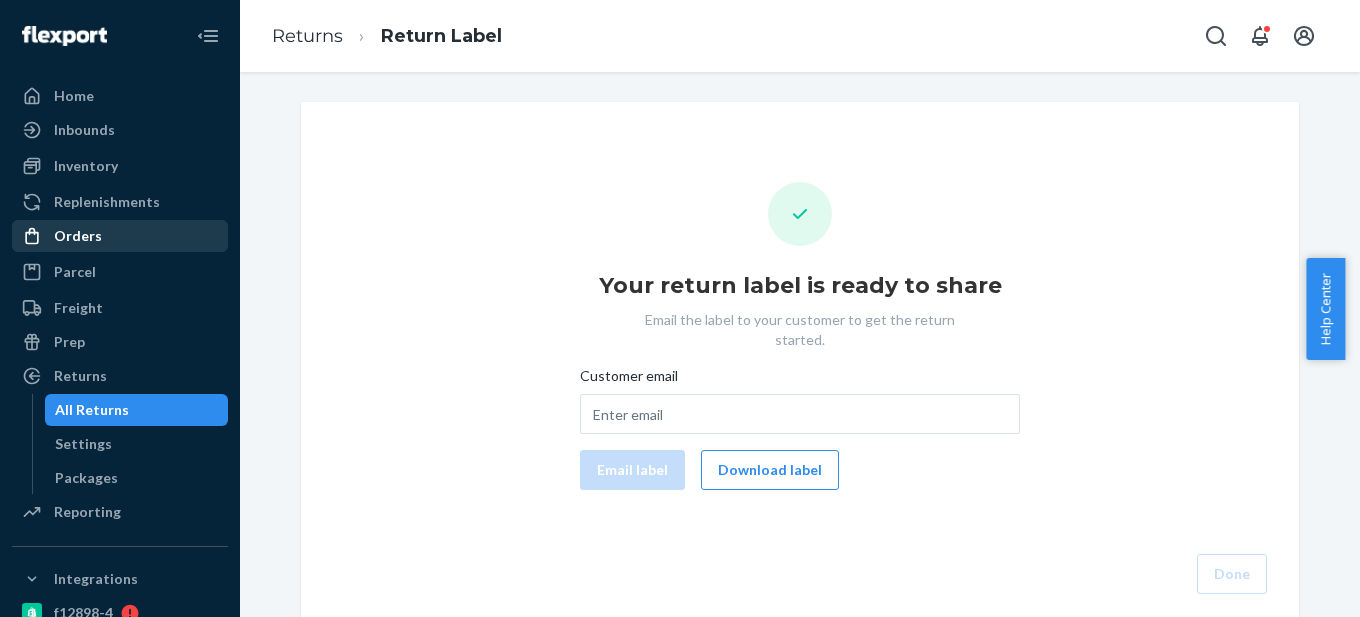click on "Orders" at bounding box center [120, 236] 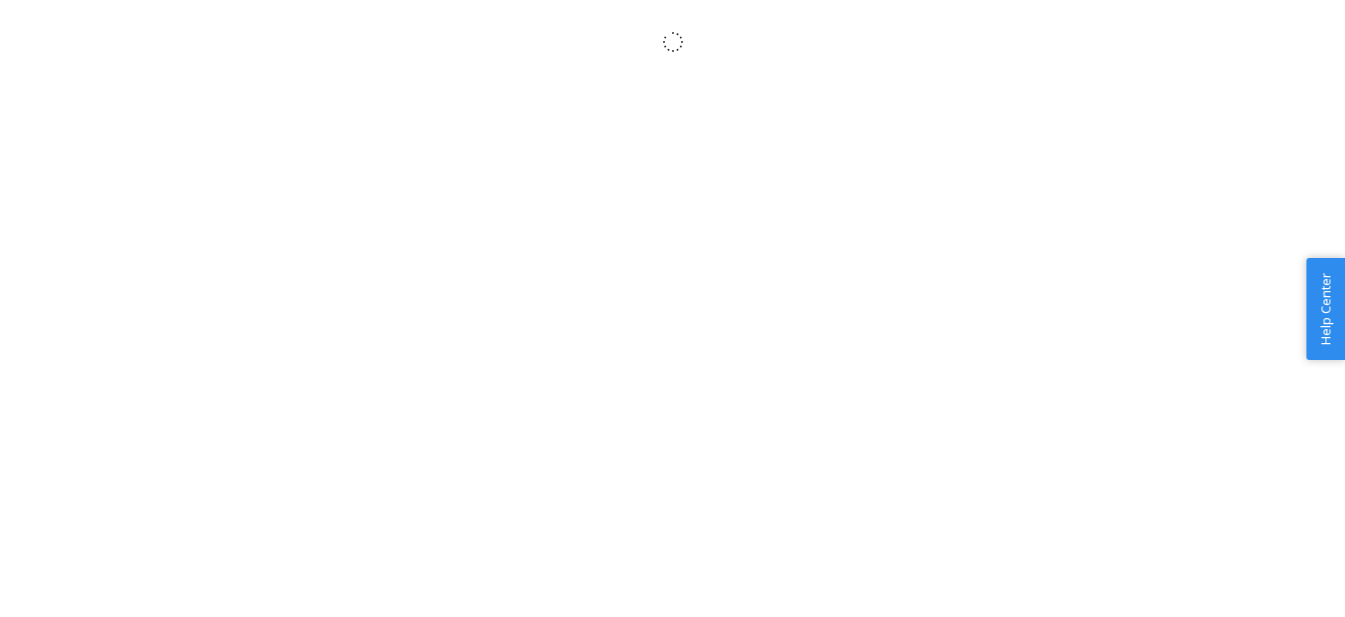 scroll, scrollTop: 0, scrollLeft: 0, axis: both 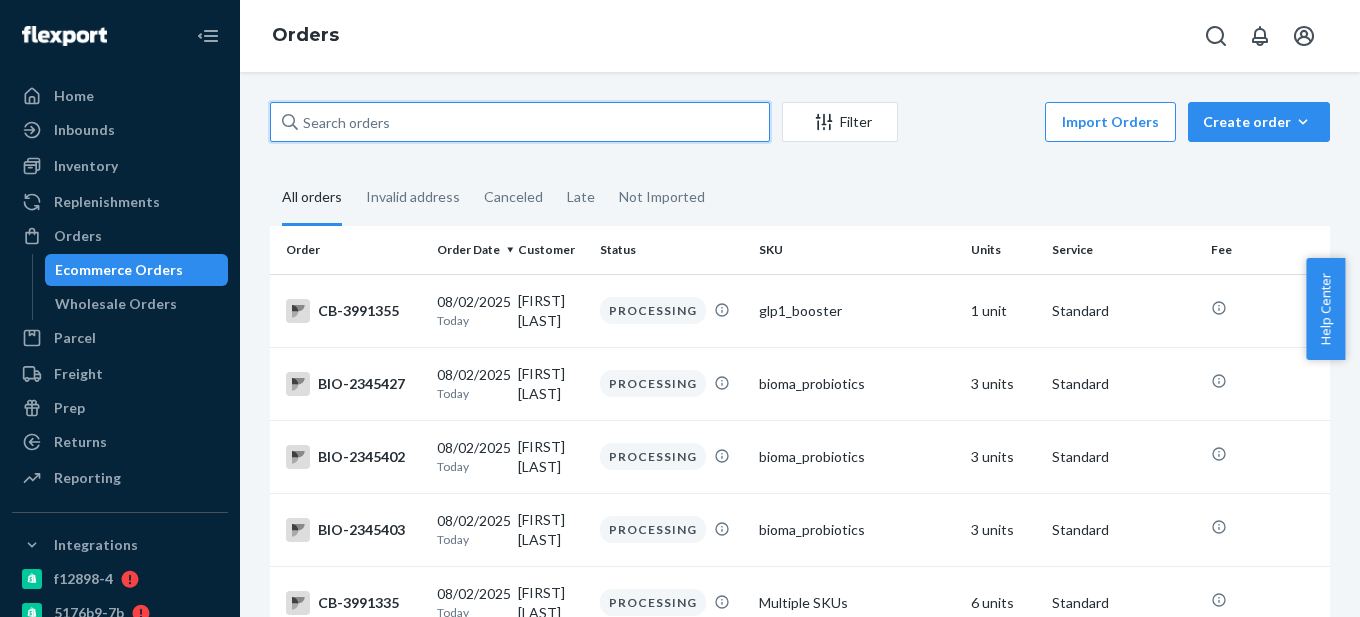 click at bounding box center (520, 122) 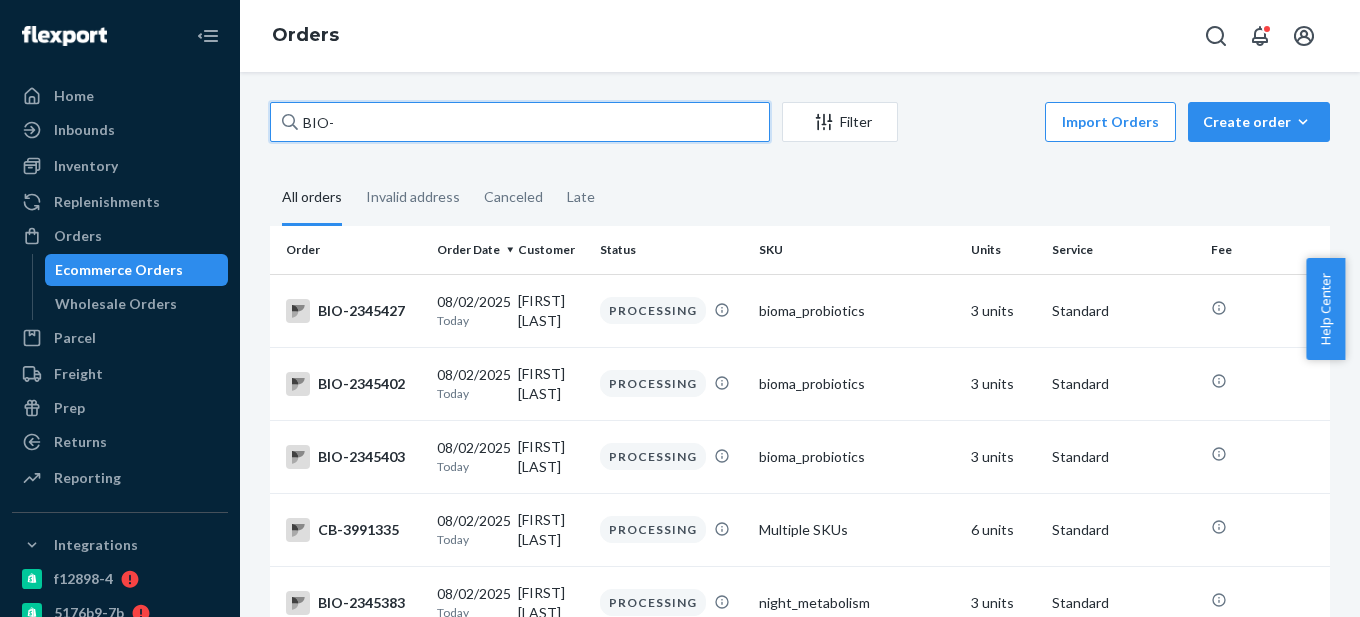 paste on "2301970" 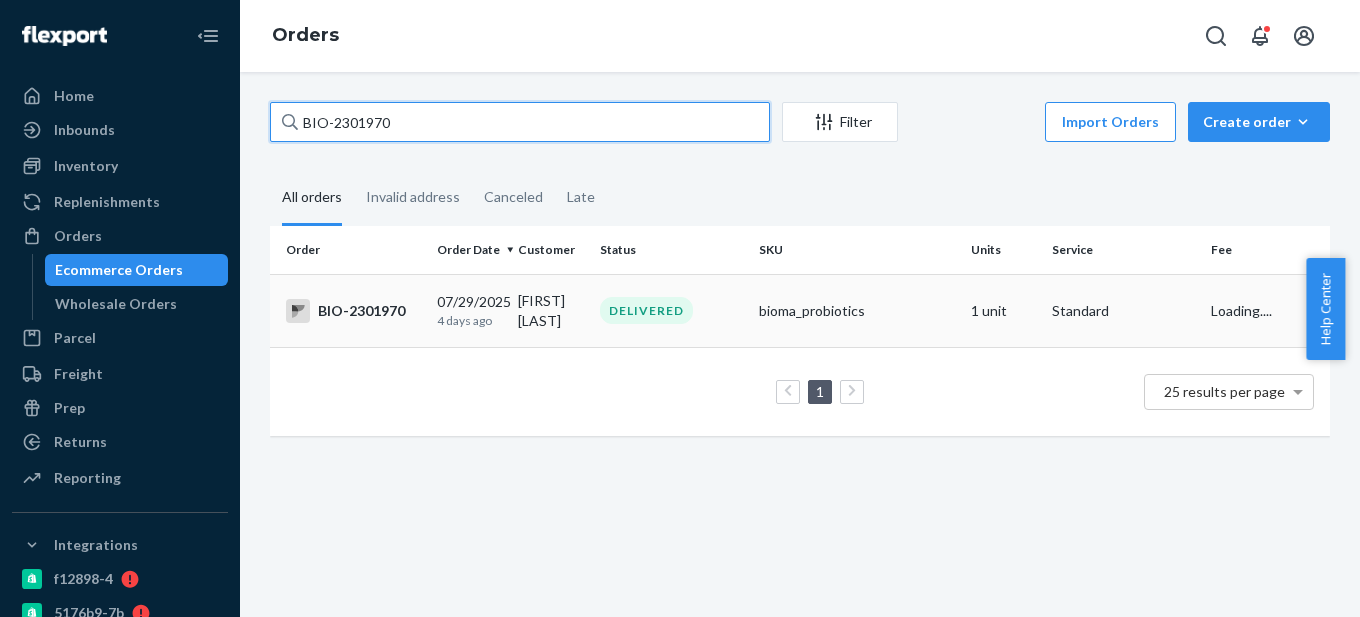 type on "BIO-2301970" 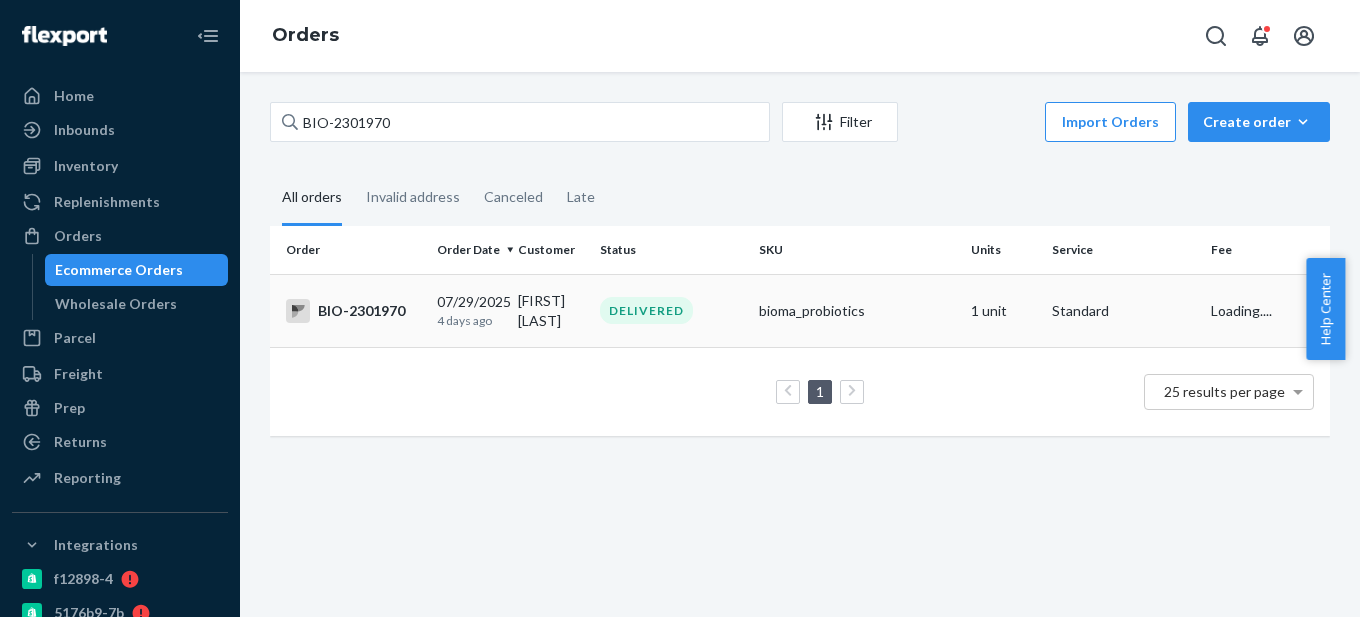 click on "BIO-2301970" at bounding box center (353, 311) 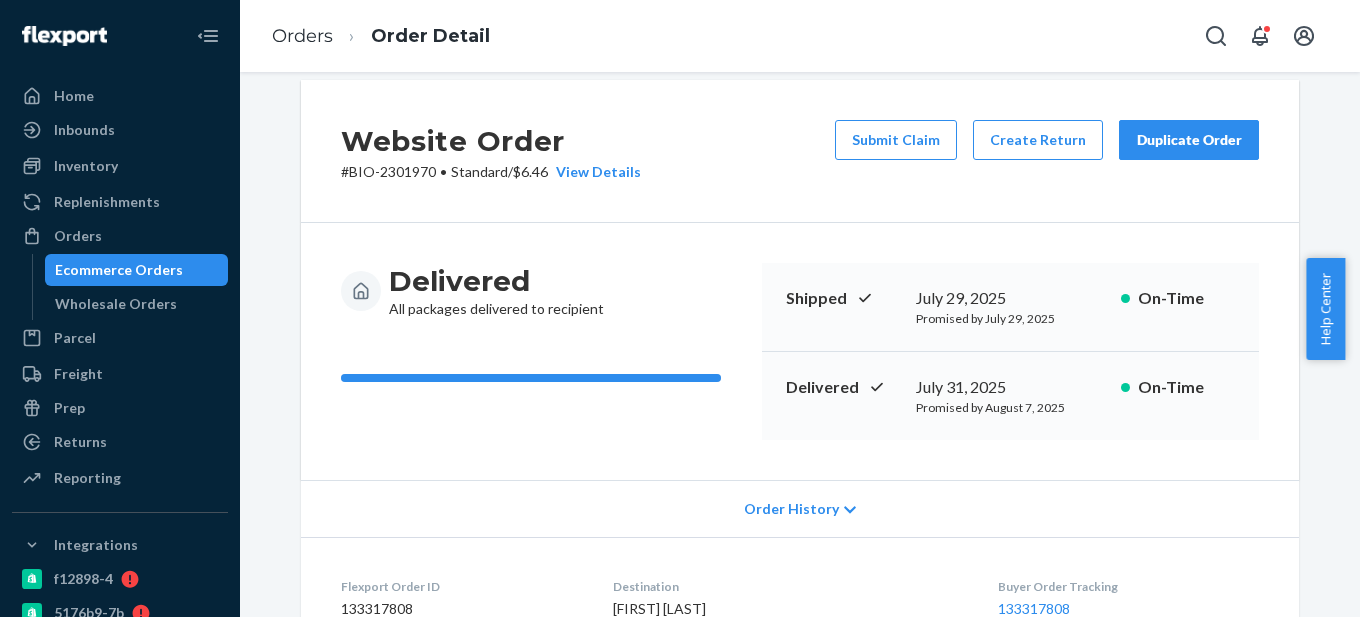 scroll, scrollTop: 0, scrollLeft: 0, axis: both 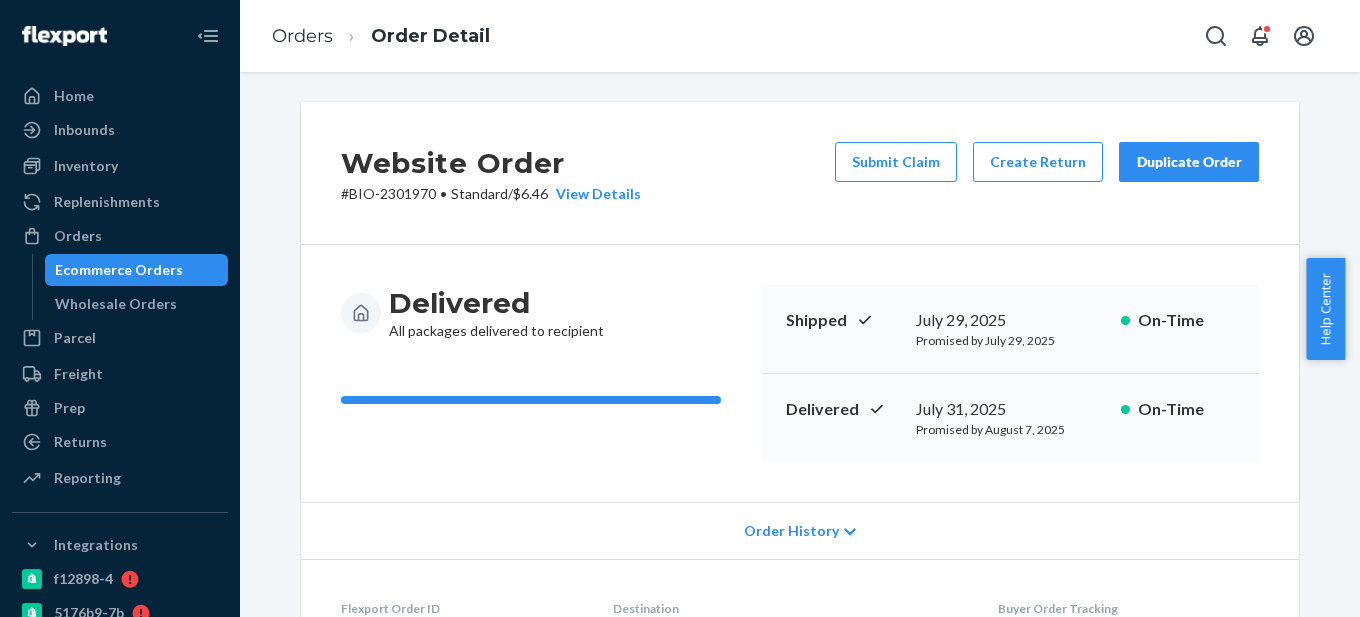 click on "Ecommerce Orders" at bounding box center (119, 270) 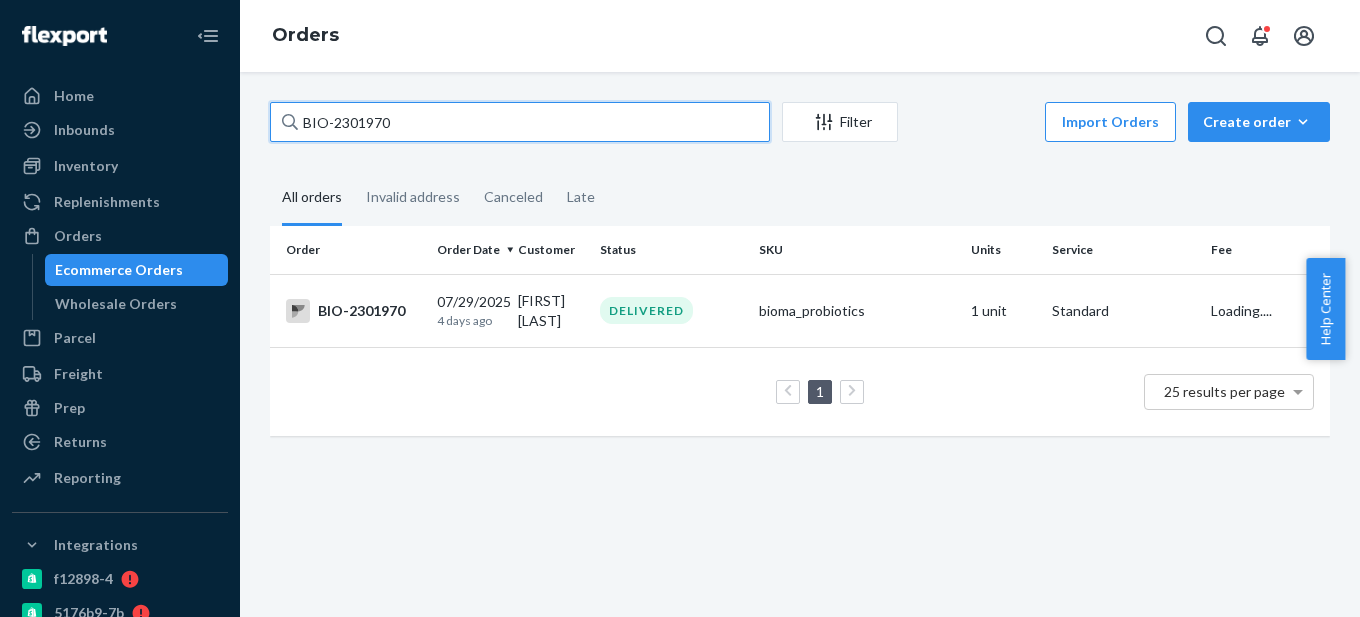 drag, startPoint x: 332, startPoint y: 122, endPoint x: 462, endPoint y: 123, distance: 130.00385 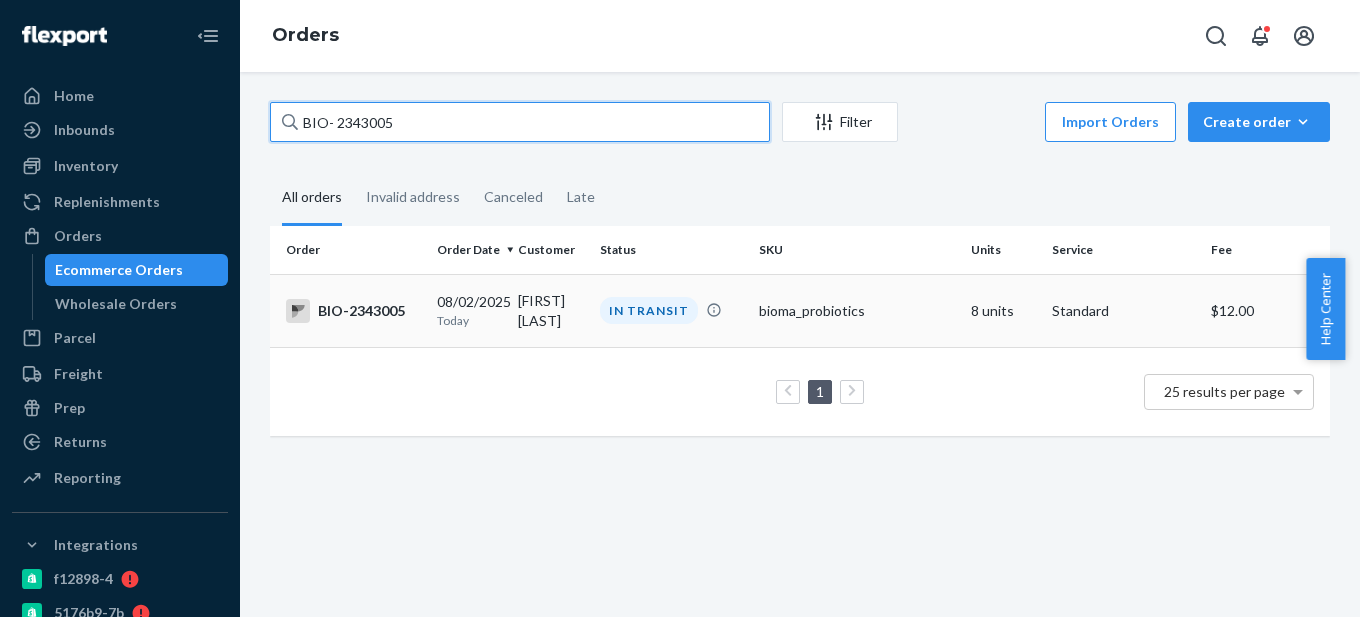 type on "BIO- 2343005" 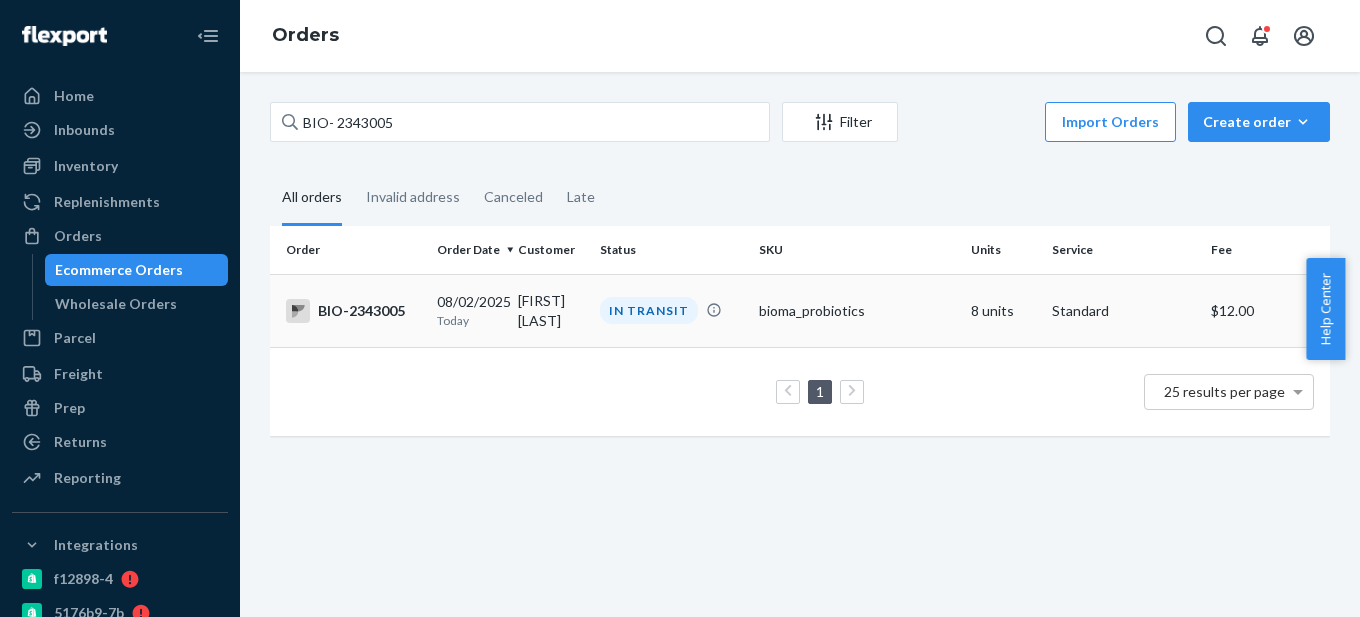 click on "BIO-2343005" at bounding box center [353, 311] 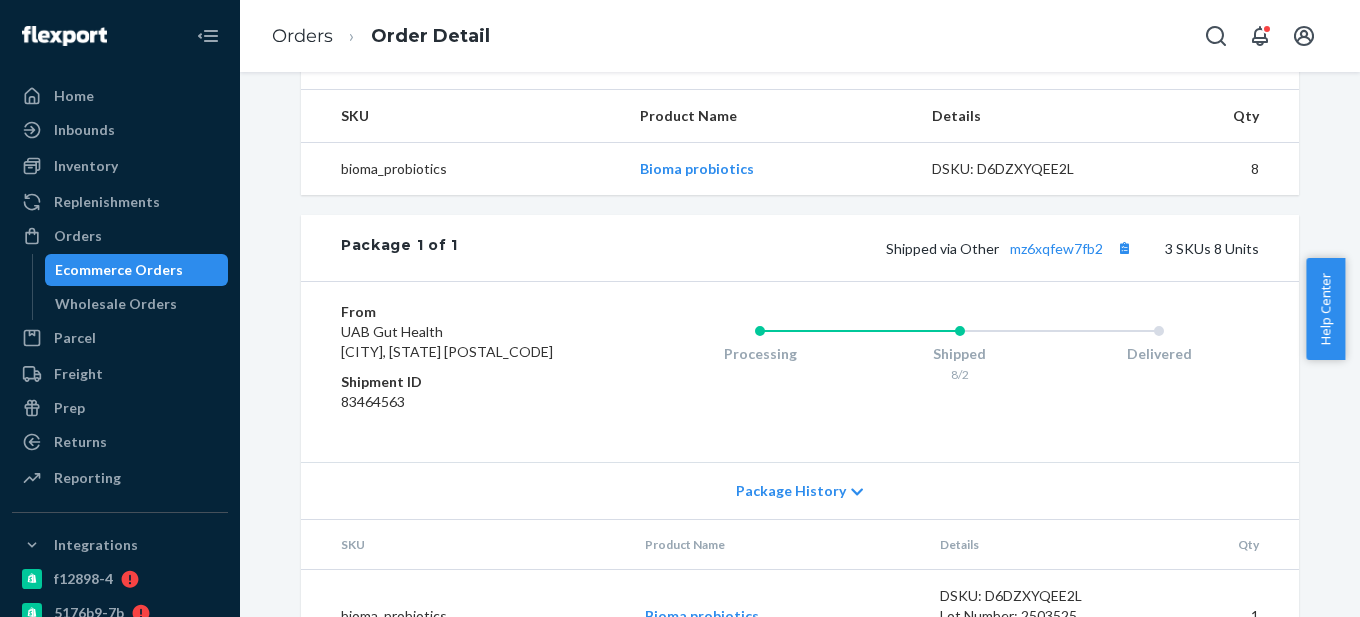 scroll, scrollTop: 800, scrollLeft: 0, axis: vertical 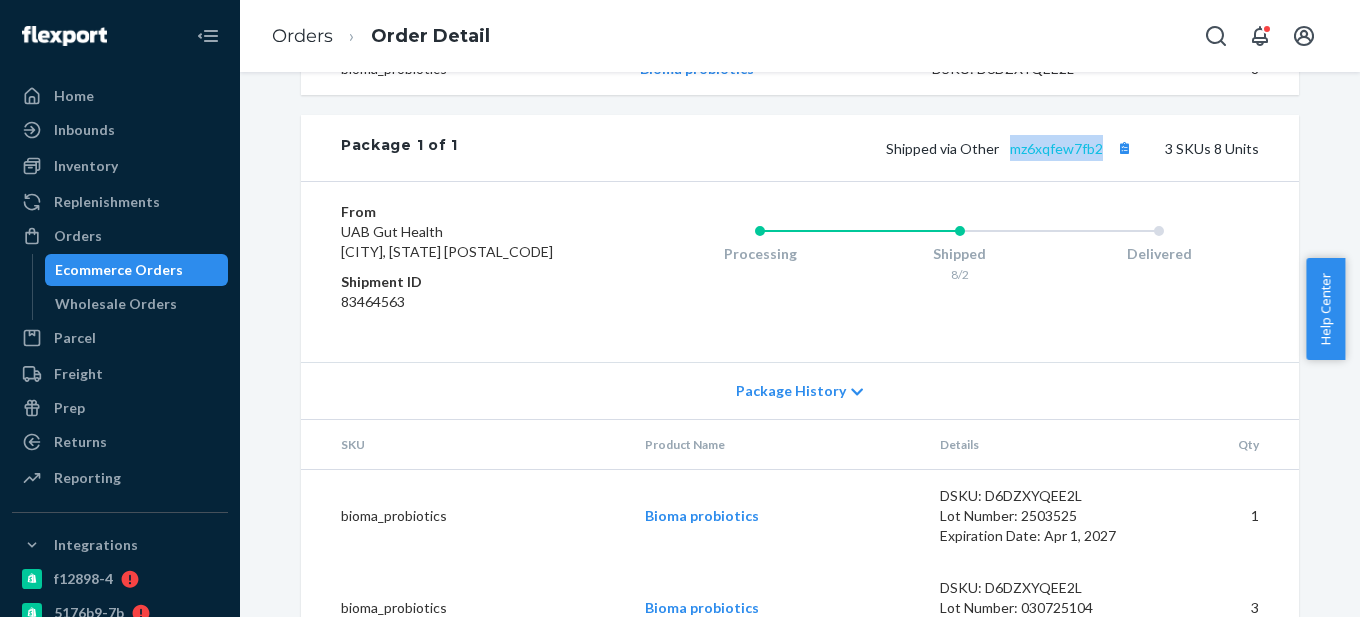 drag, startPoint x: 1100, startPoint y: 143, endPoint x: 1010, endPoint y: 149, distance: 90.199776 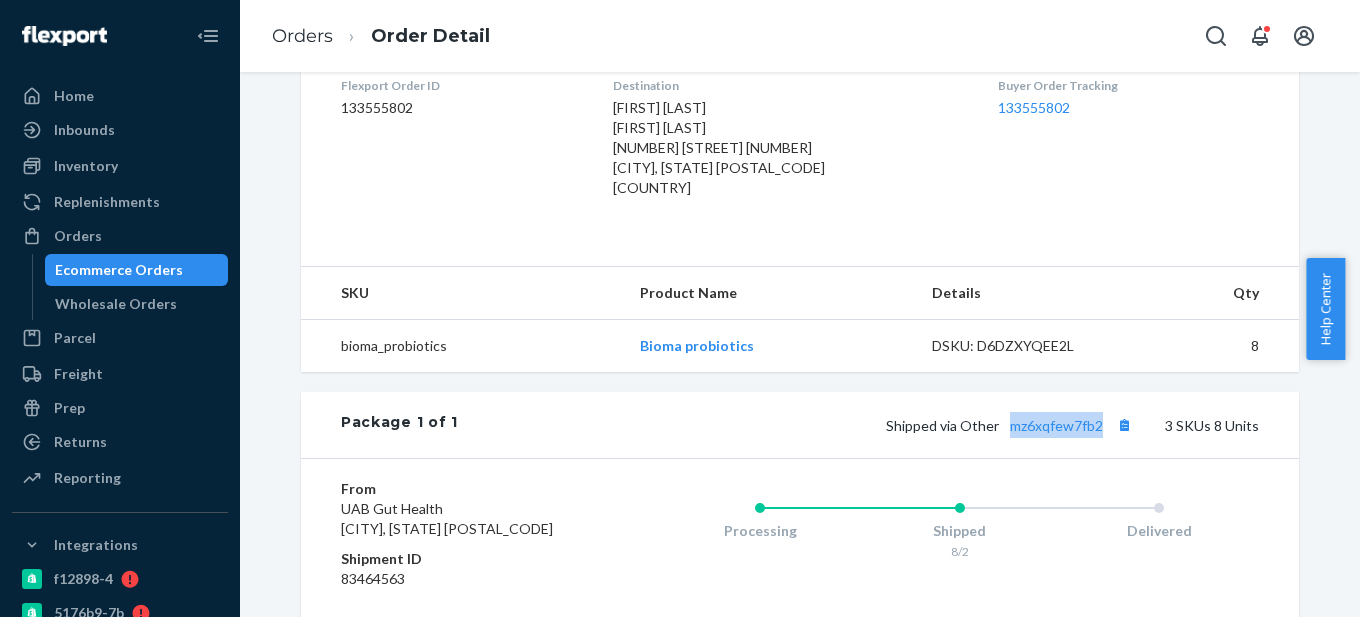 scroll, scrollTop: 500, scrollLeft: 0, axis: vertical 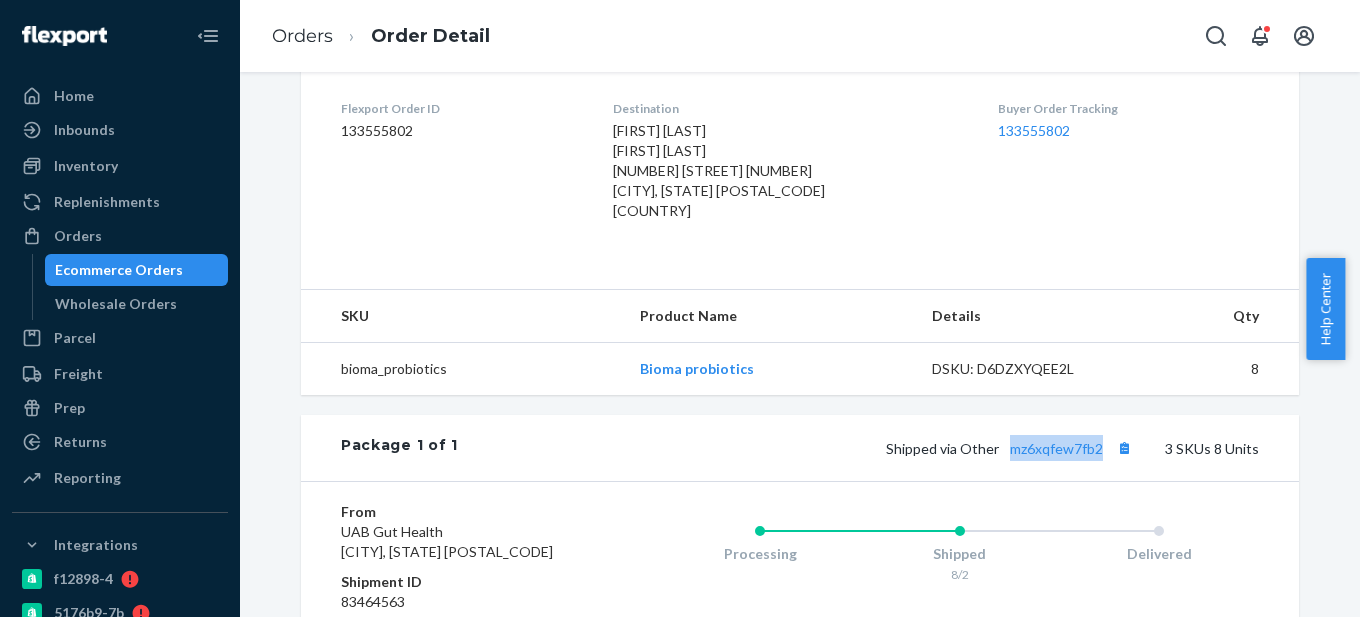 click on "Ecommerce Orders" at bounding box center (119, 270) 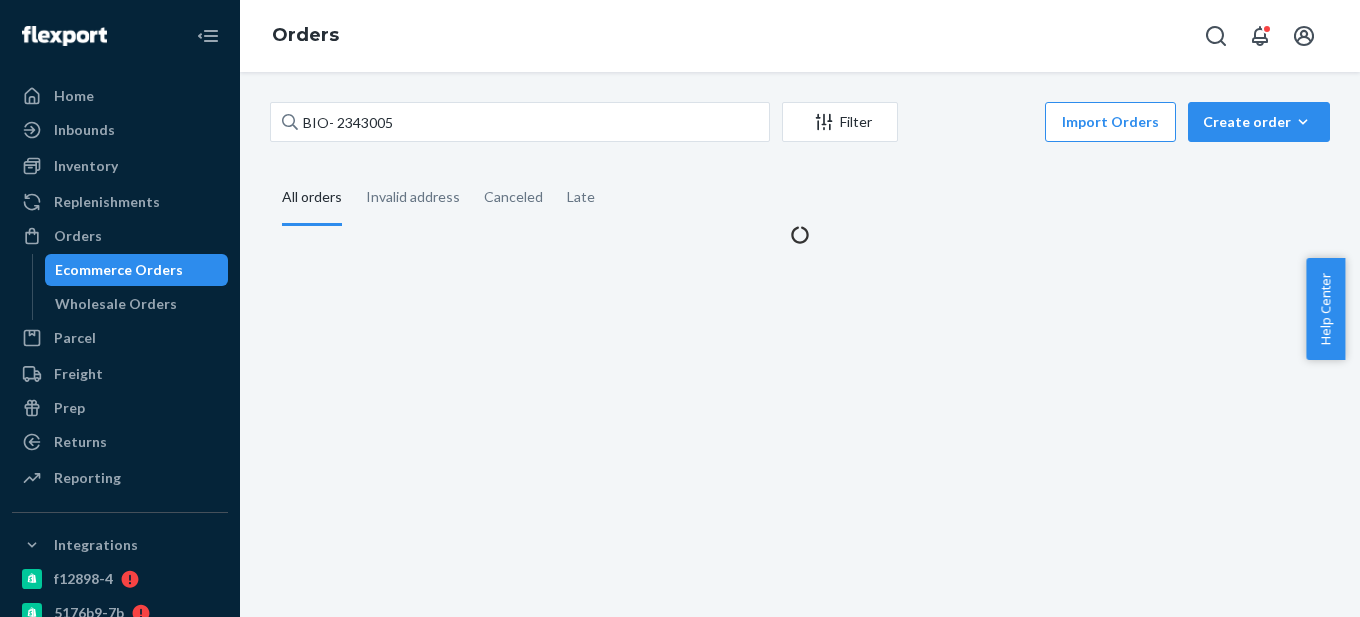 scroll, scrollTop: 0, scrollLeft: 0, axis: both 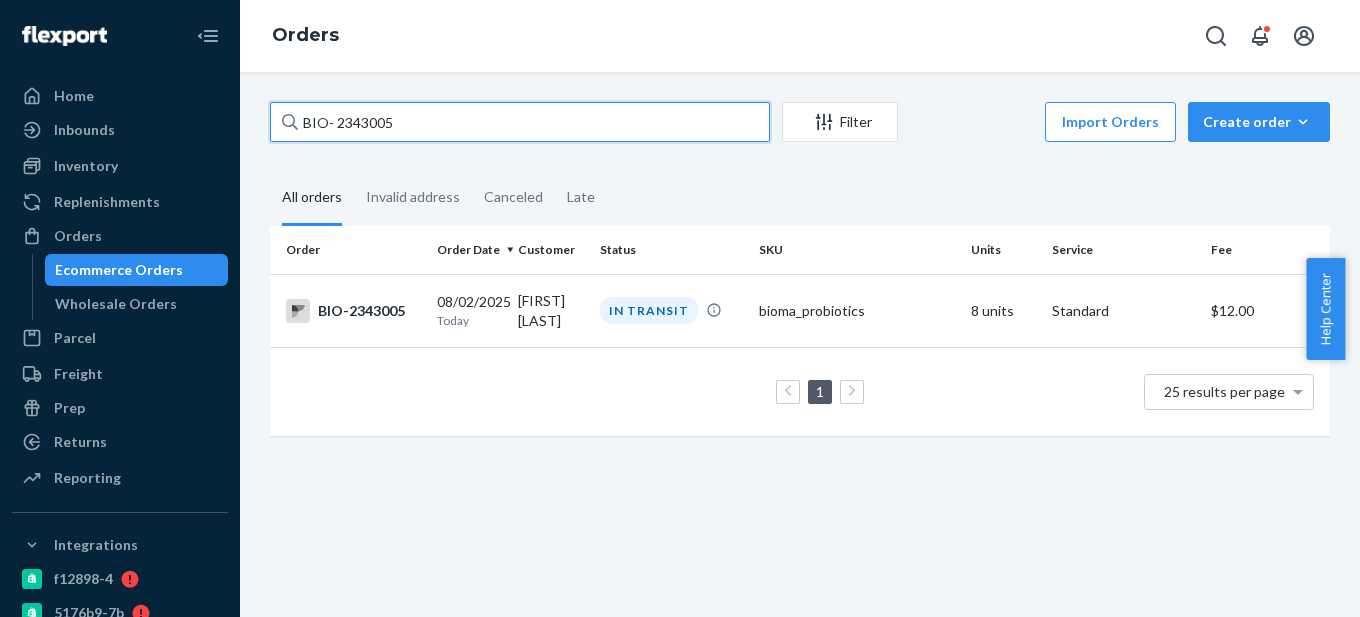 drag, startPoint x: 332, startPoint y: 124, endPoint x: 476, endPoint y: 124, distance: 144 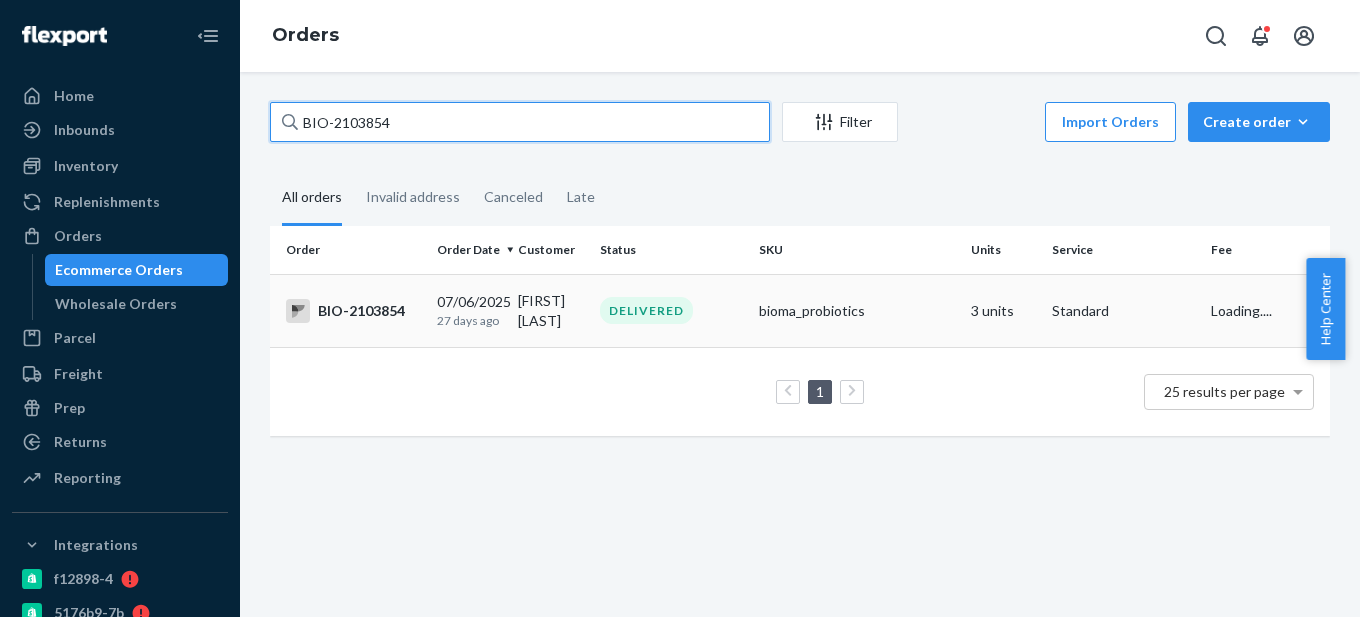 type on "BIO-2103854" 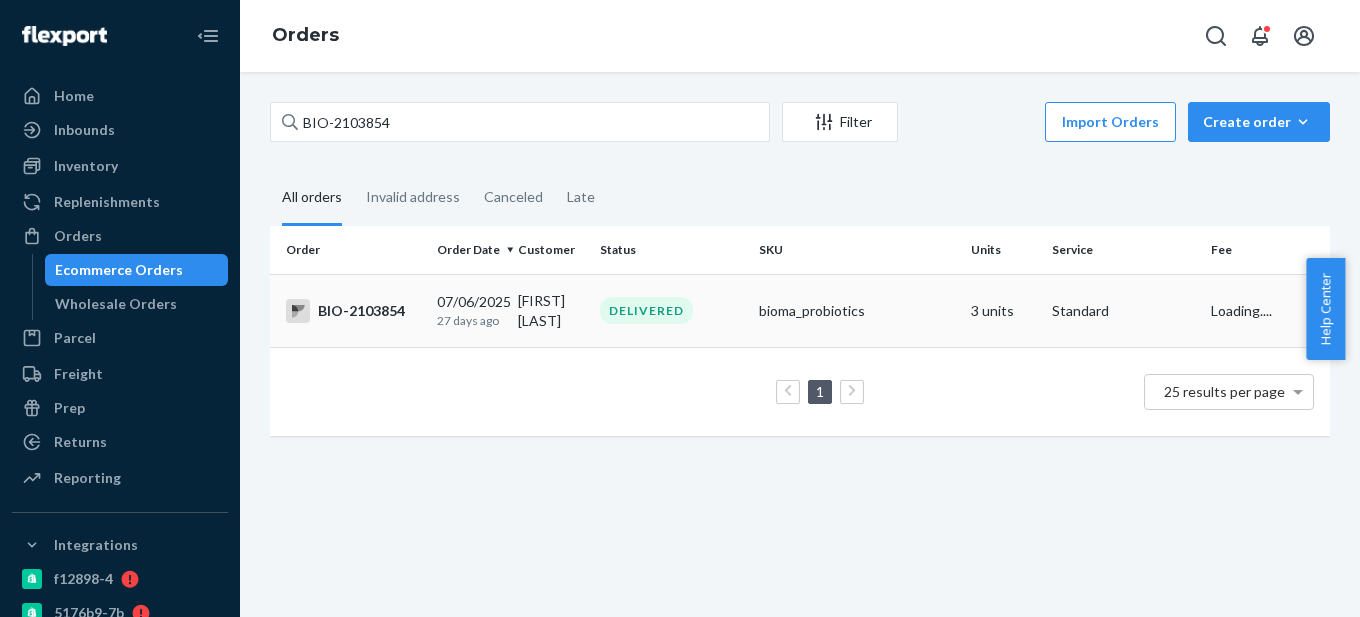 click on "BIO-2103854" at bounding box center (353, 311) 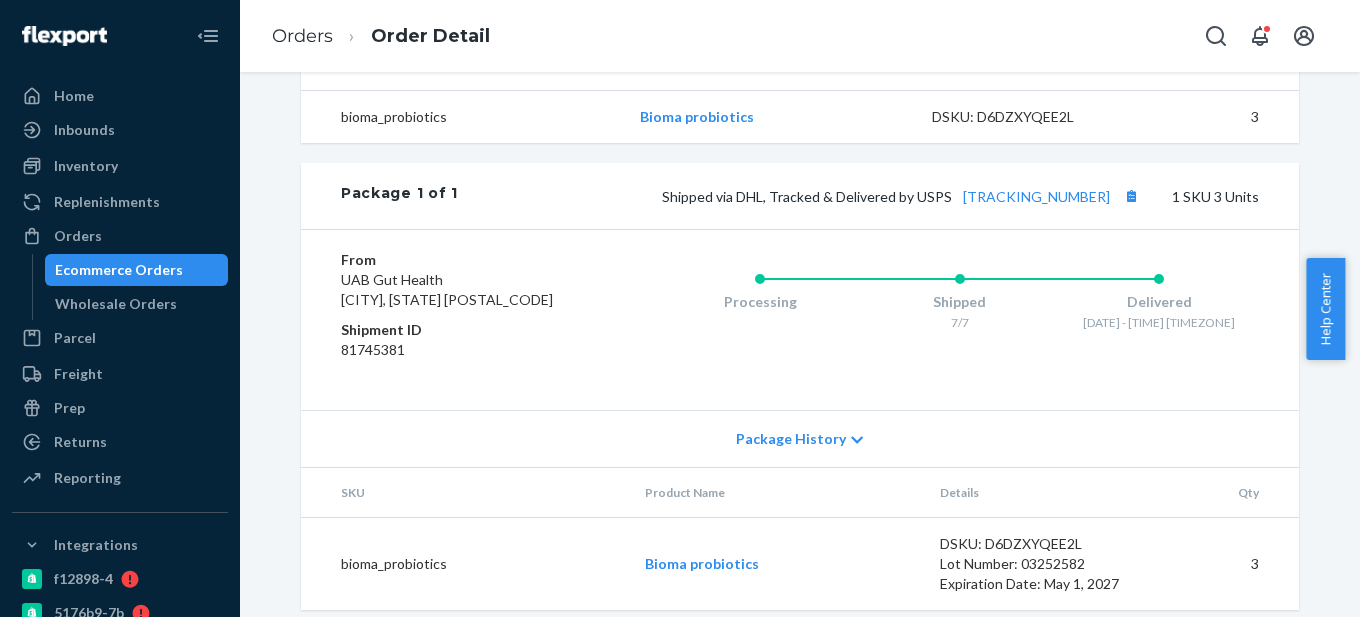 scroll, scrollTop: 749, scrollLeft: 0, axis: vertical 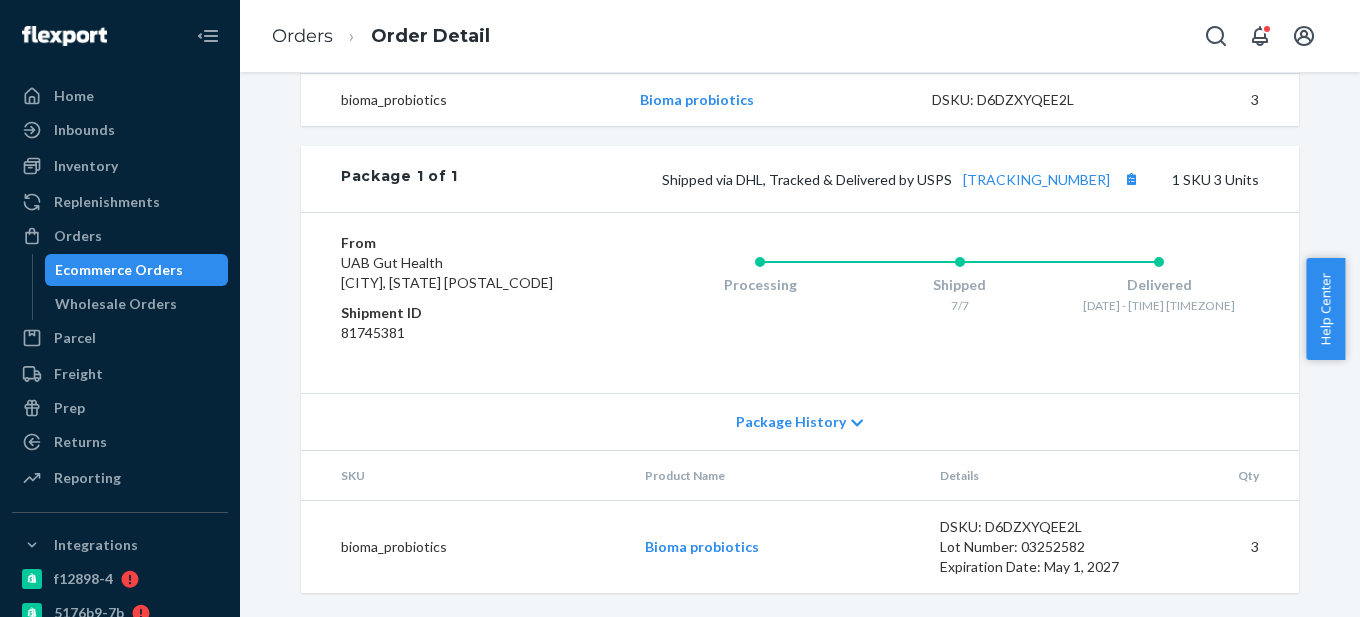 drag, startPoint x: 924, startPoint y: 186, endPoint x: 1107, endPoint y: 186, distance: 183 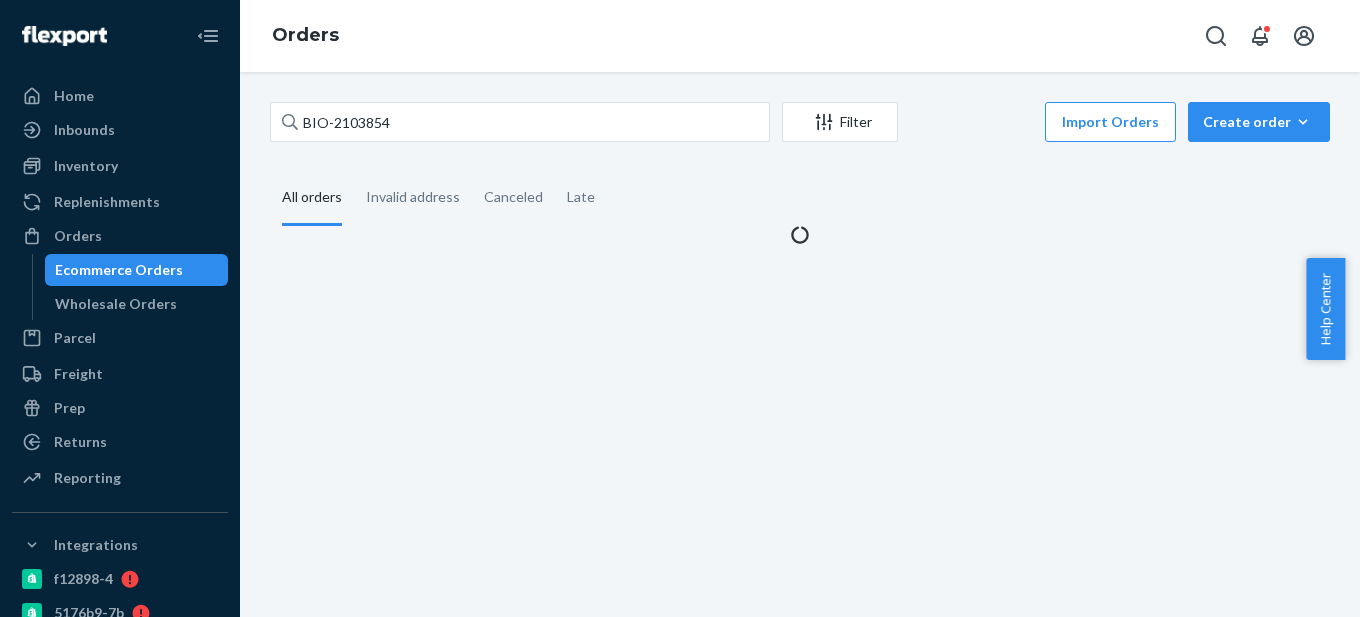 scroll, scrollTop: 0, scrollLeft: 0, axis: both 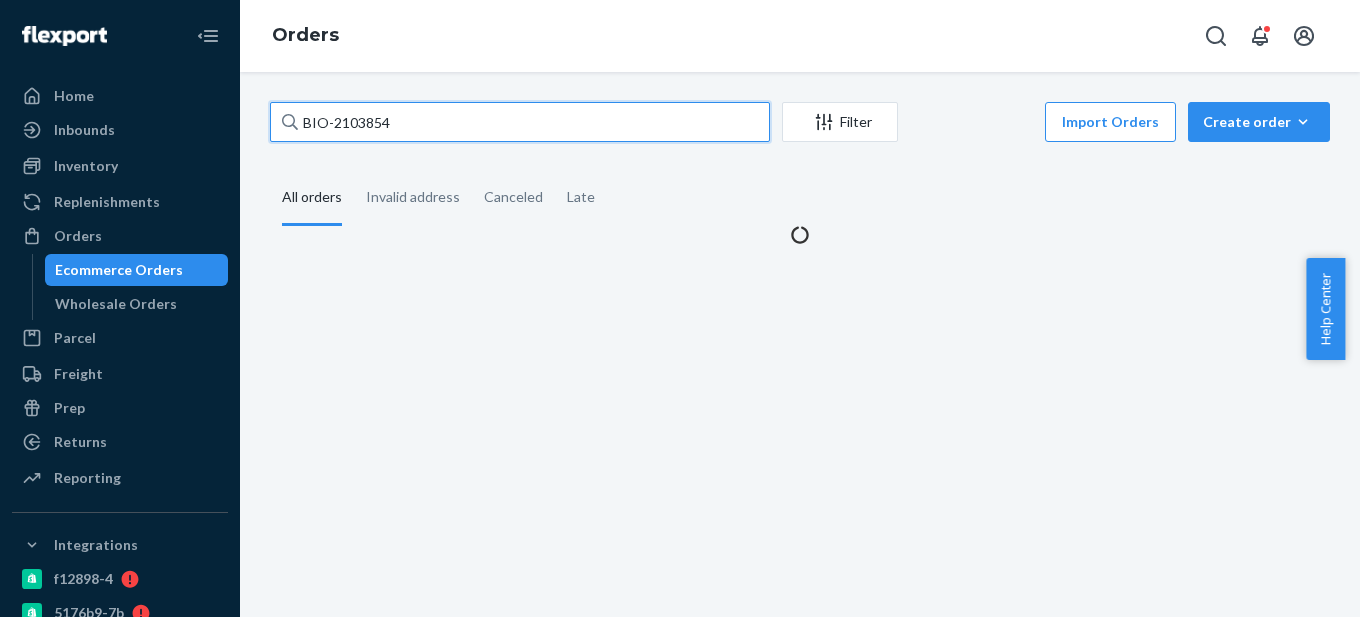 drag, startPoint x: 332, startPoint y: 124, endPoint x: 533, endPoint y: 114, distance: 201.2486 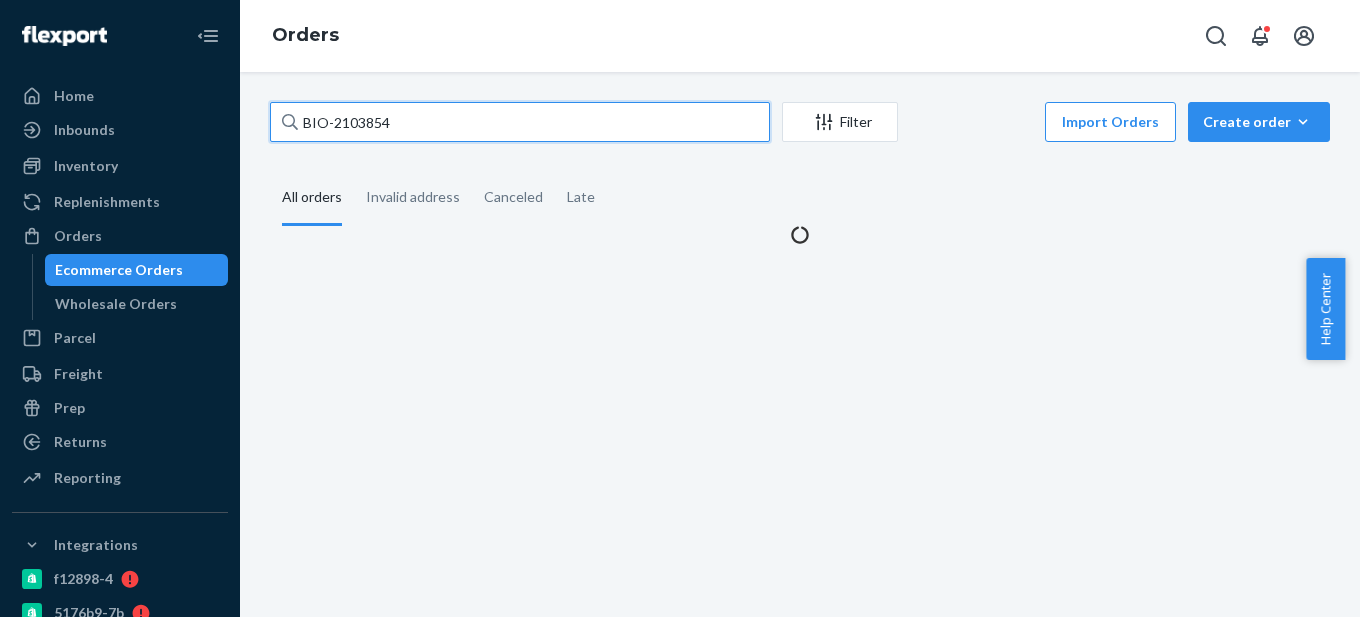 type on "BIO- 2091168" 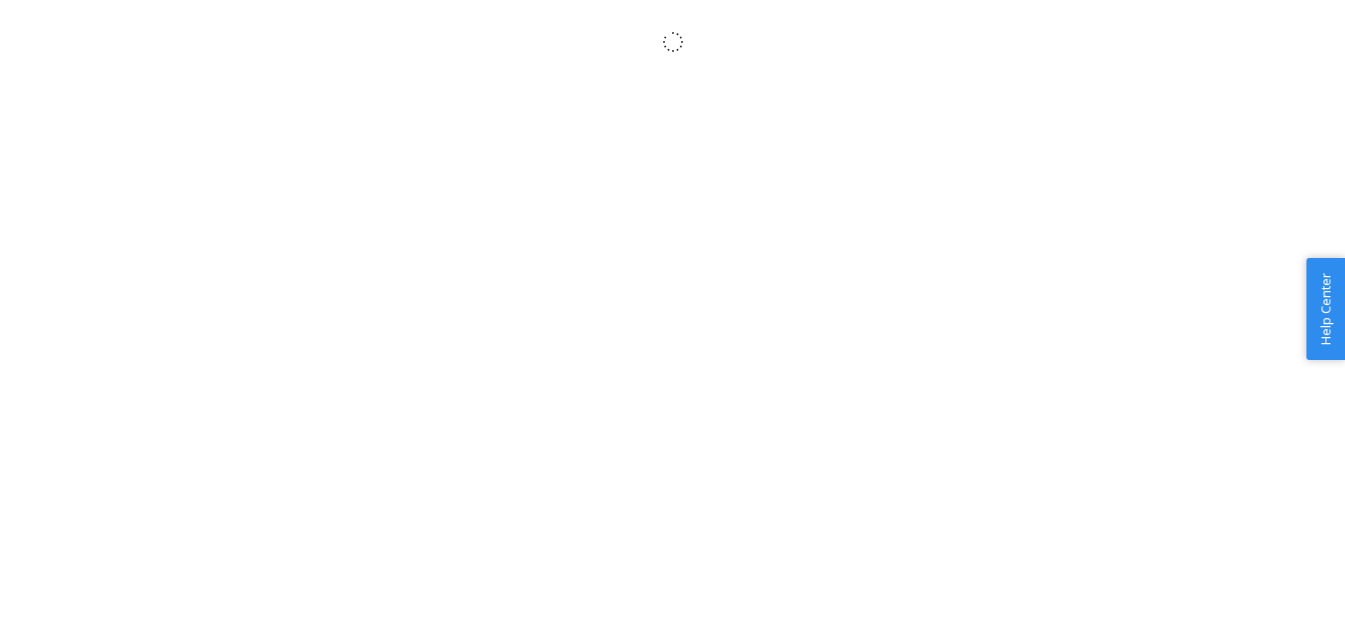 scroll, scrollTop: 0, scrollLeft: 0, axis: both 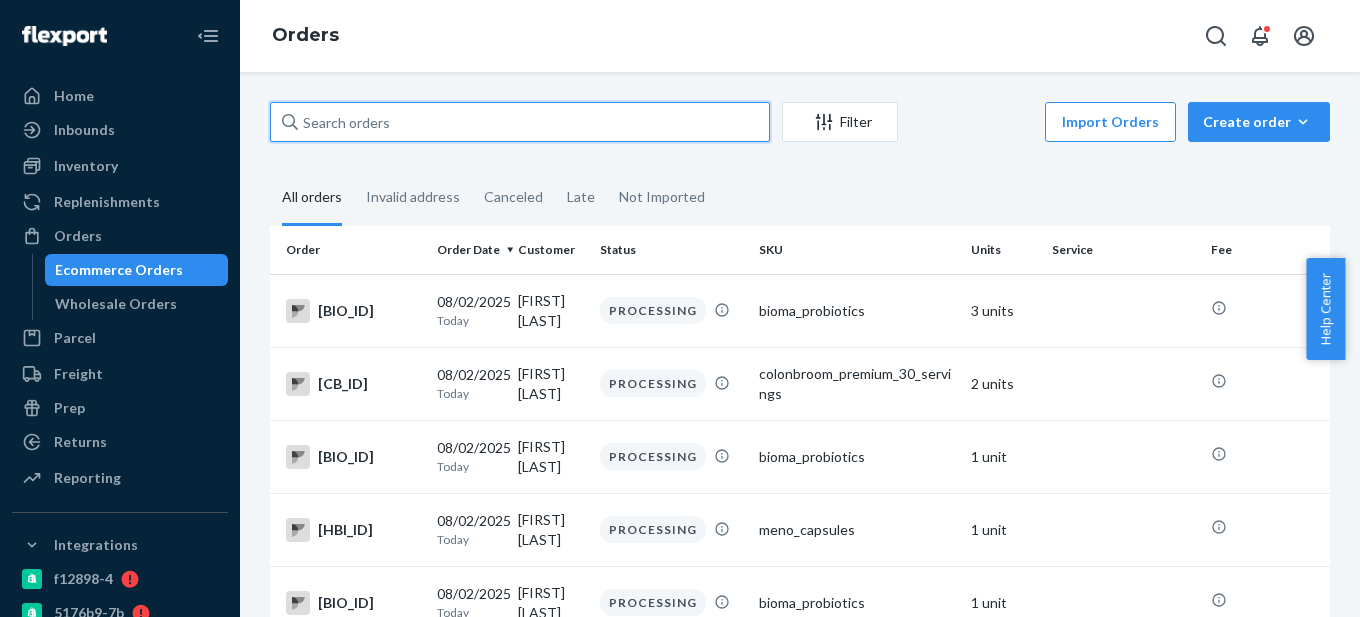 click at bounding box center [520, 122] 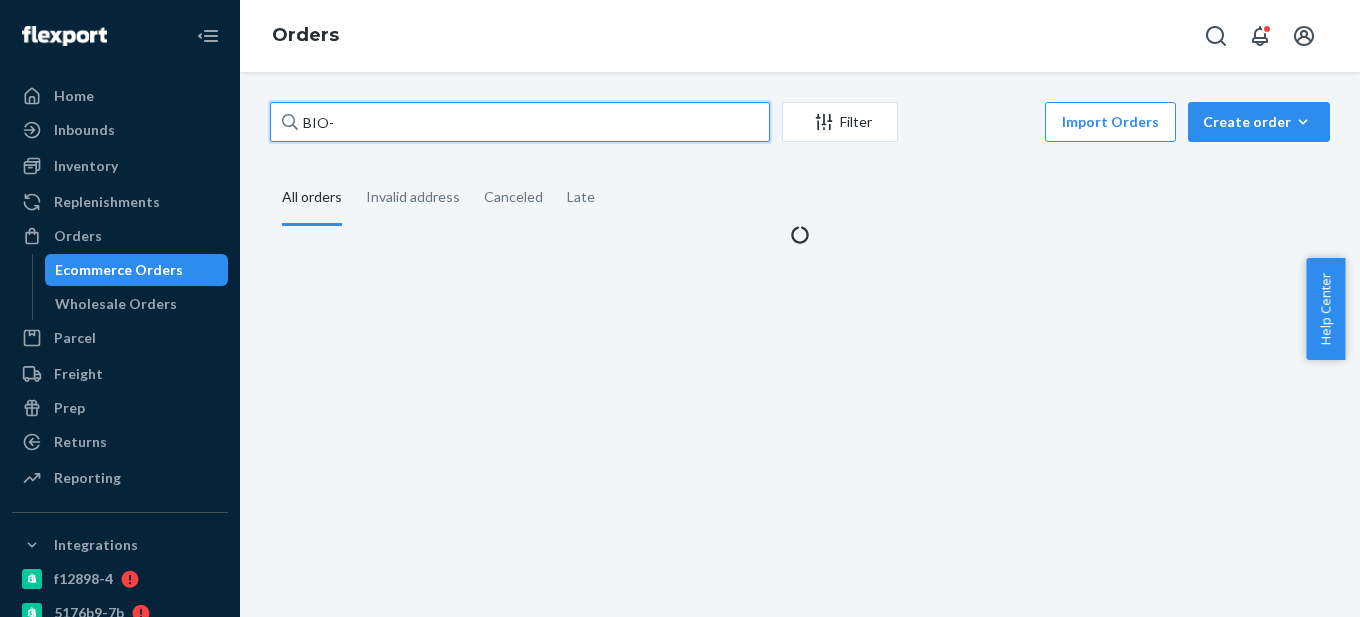 paste on "2091168" 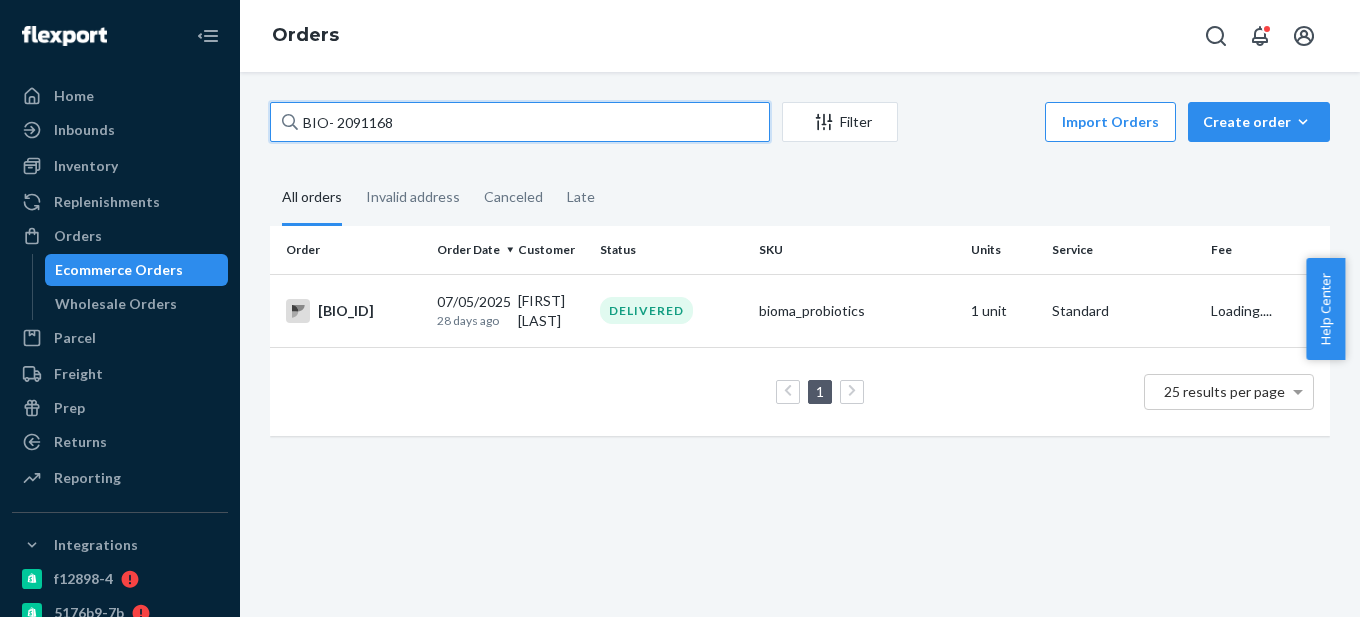 click on "BIO- 2091168" at bounding box center (520, 122) 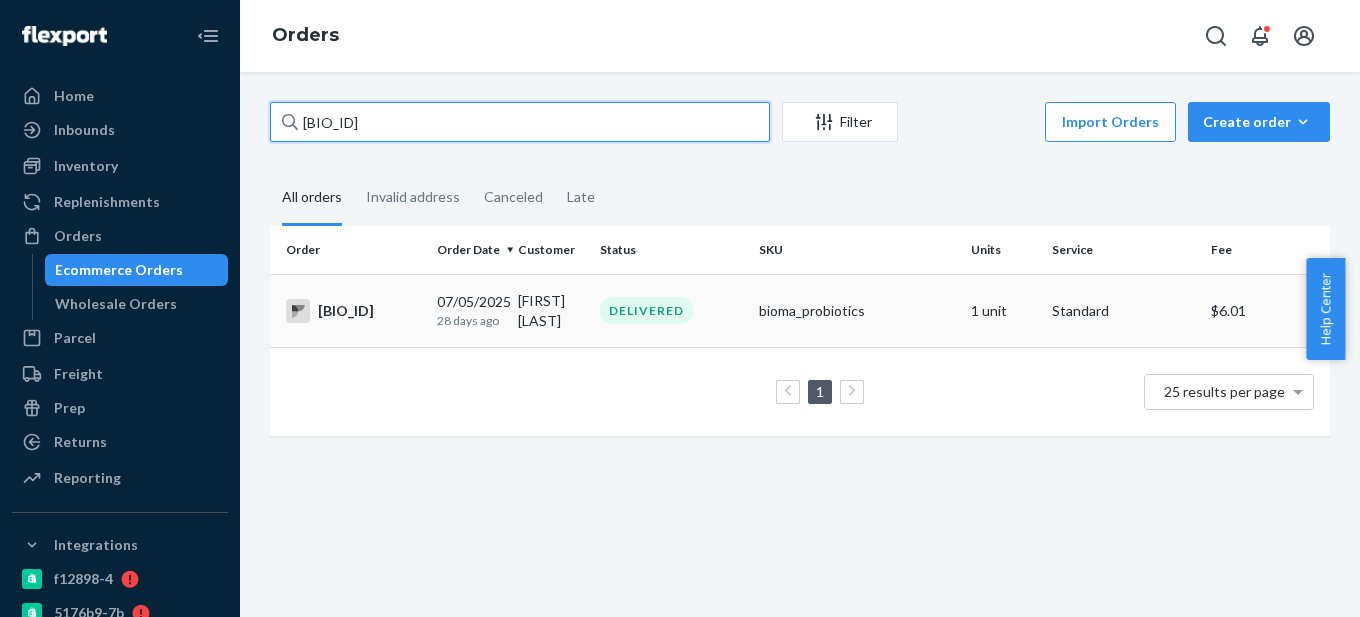 type on "BIO-2091168" 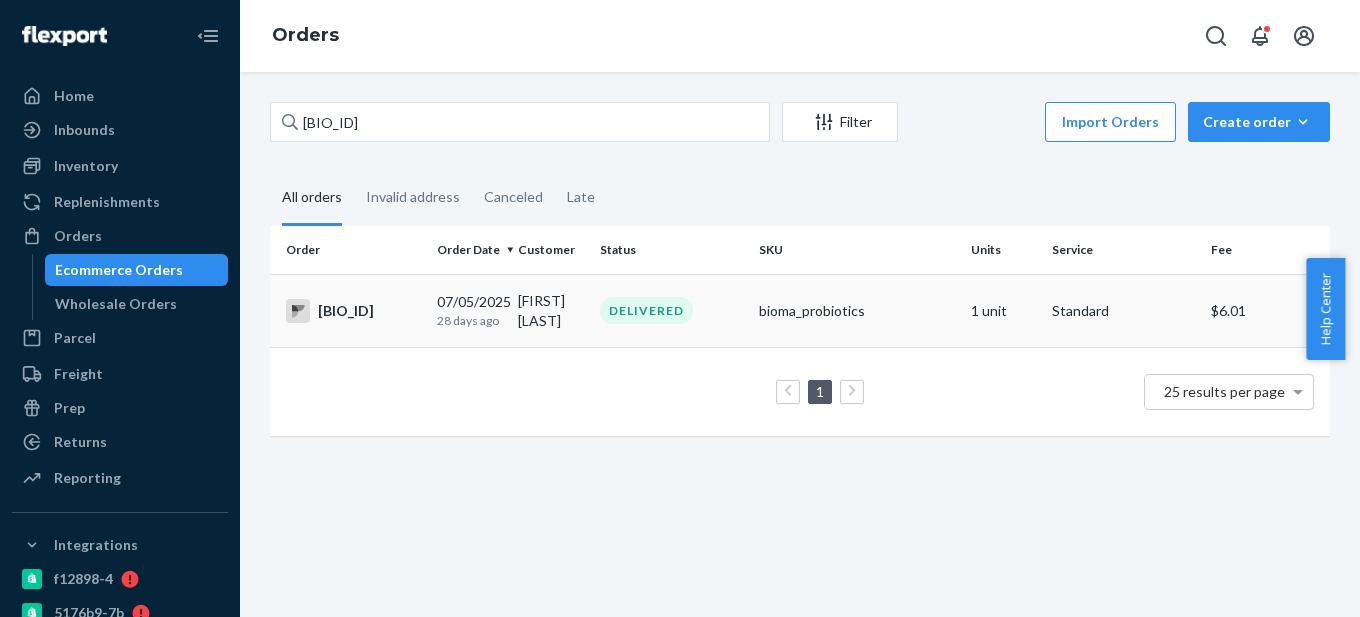 click on "BIO-2091168" at bounding box center [349, 310] 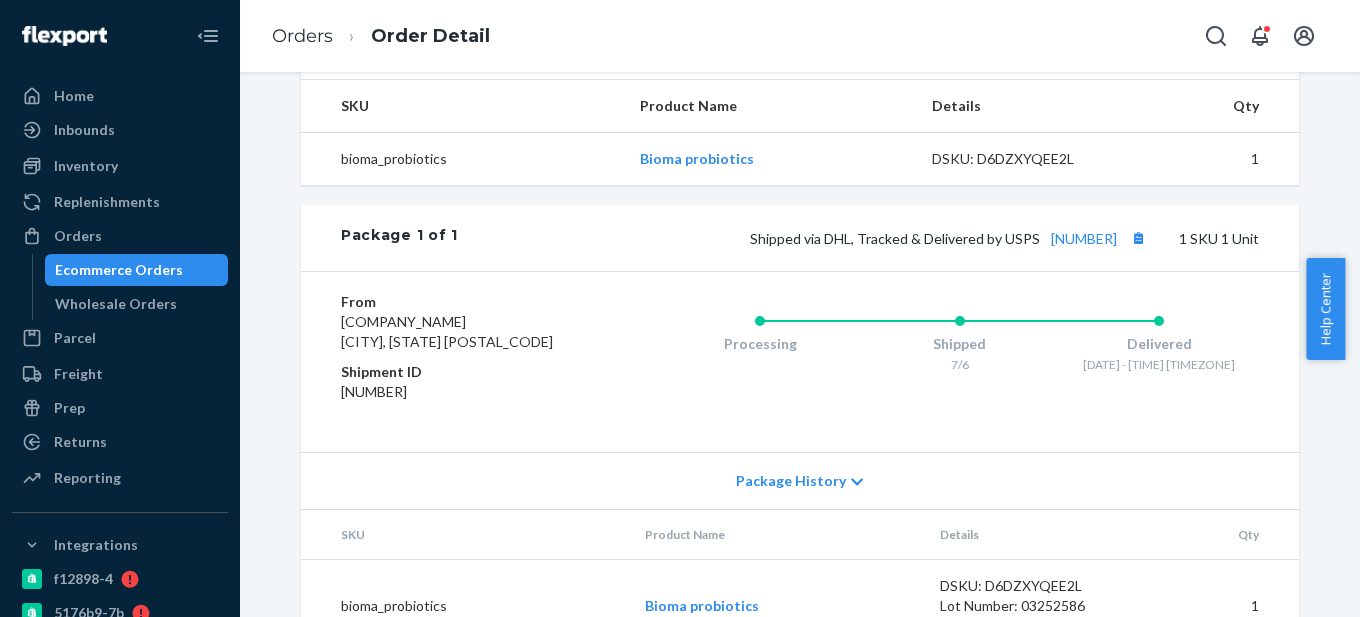 scroll, scrollTop: 700, scrollLeft: 0, axis: vertical 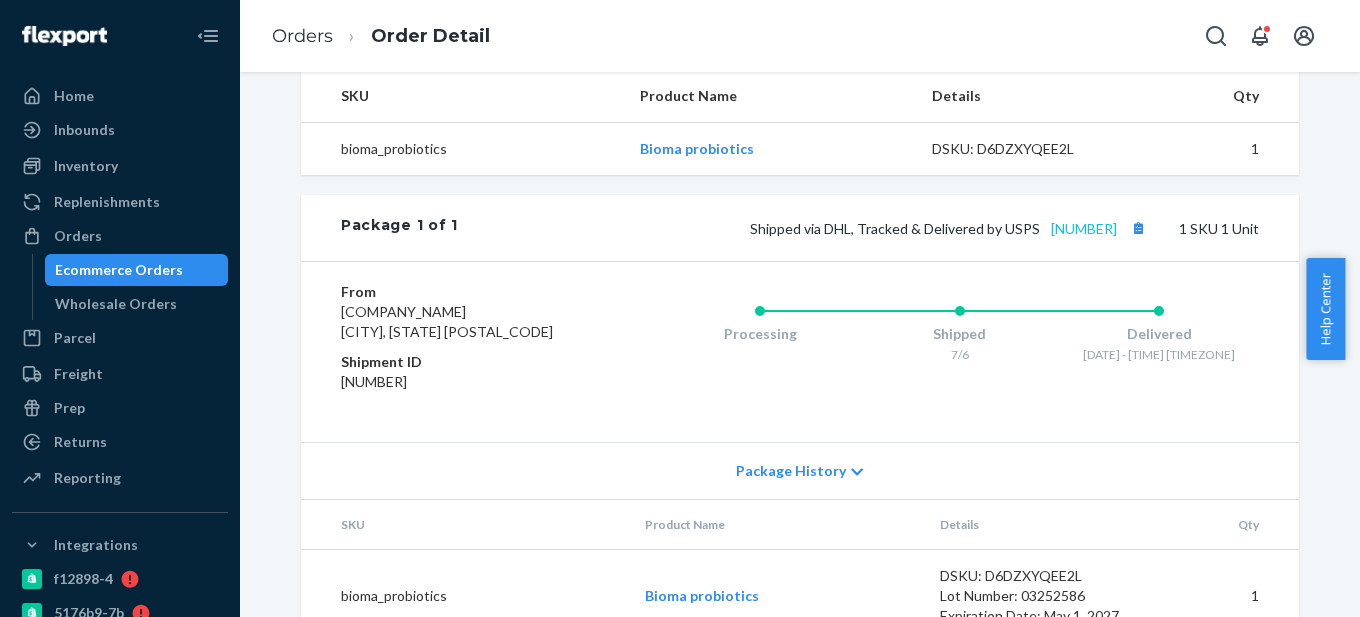 drag, startPoint x: 1007, startPoint y: 227, endPoint x: 936, endPoint y: 229, distance: 71.02816 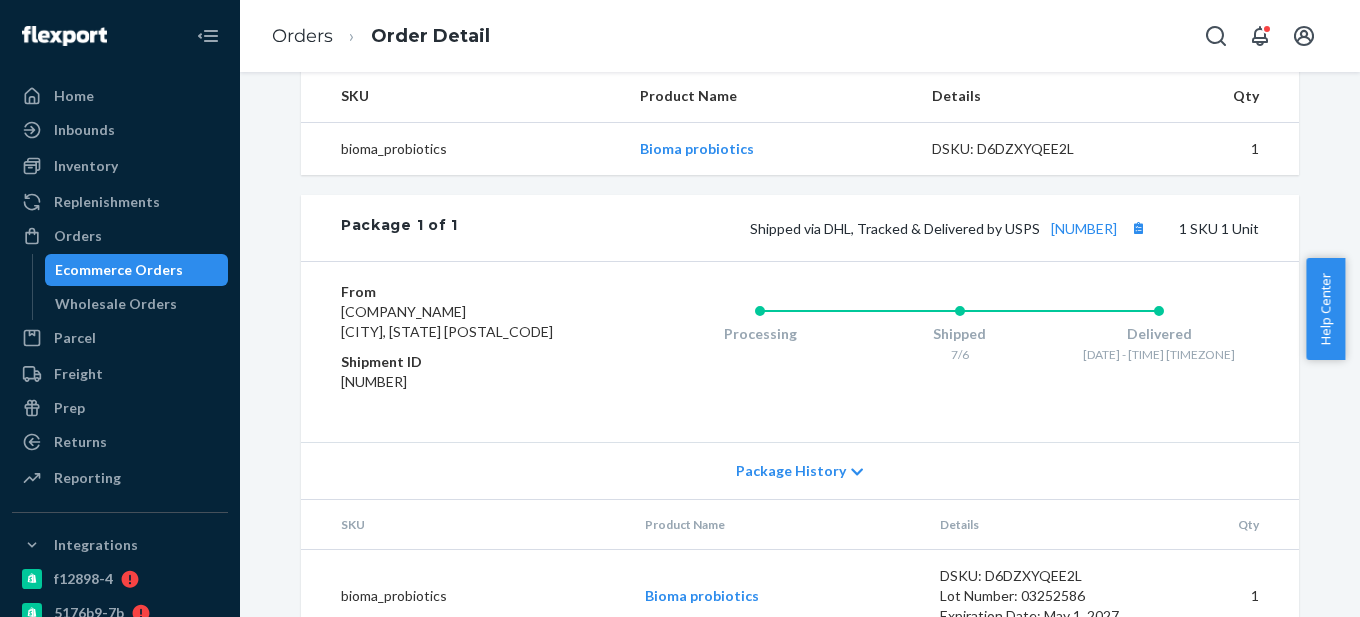 scroll, scrollTop: 100, scrollLeft: 0, axis: vertical 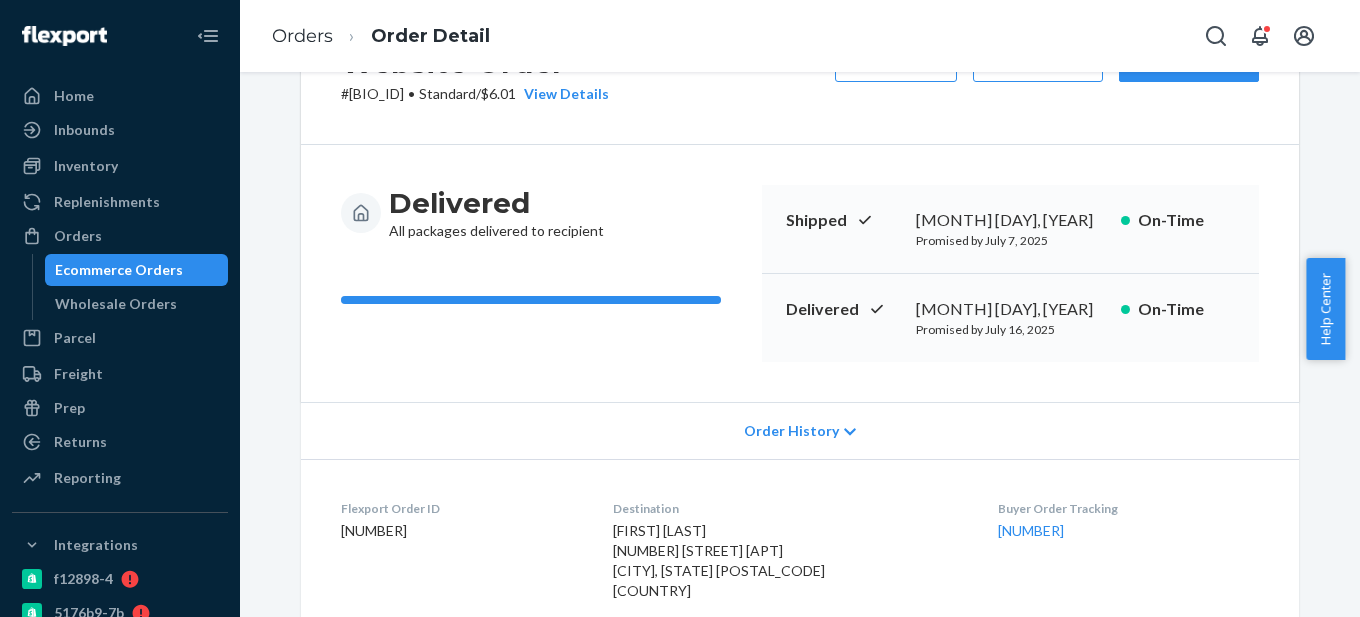 click on "Ecommerce Orders" at bounding box center [119, 270] 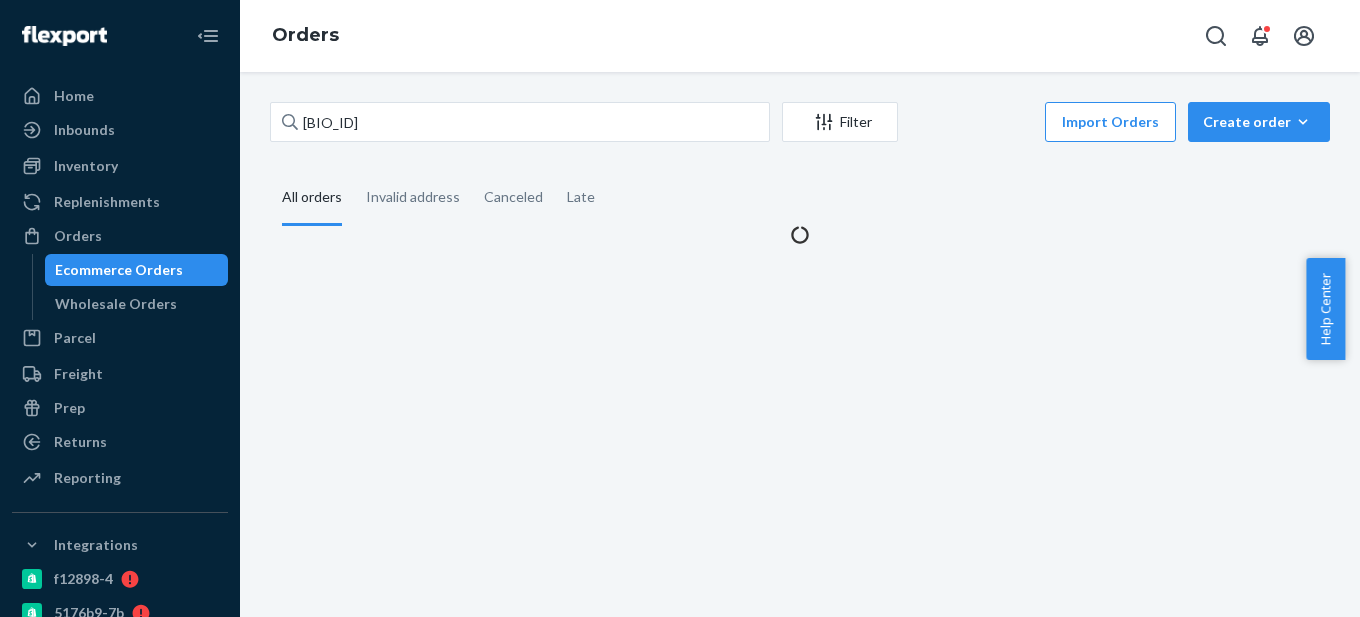 scroll, scrollTop: 0, scrollLeft: 0, axis: both 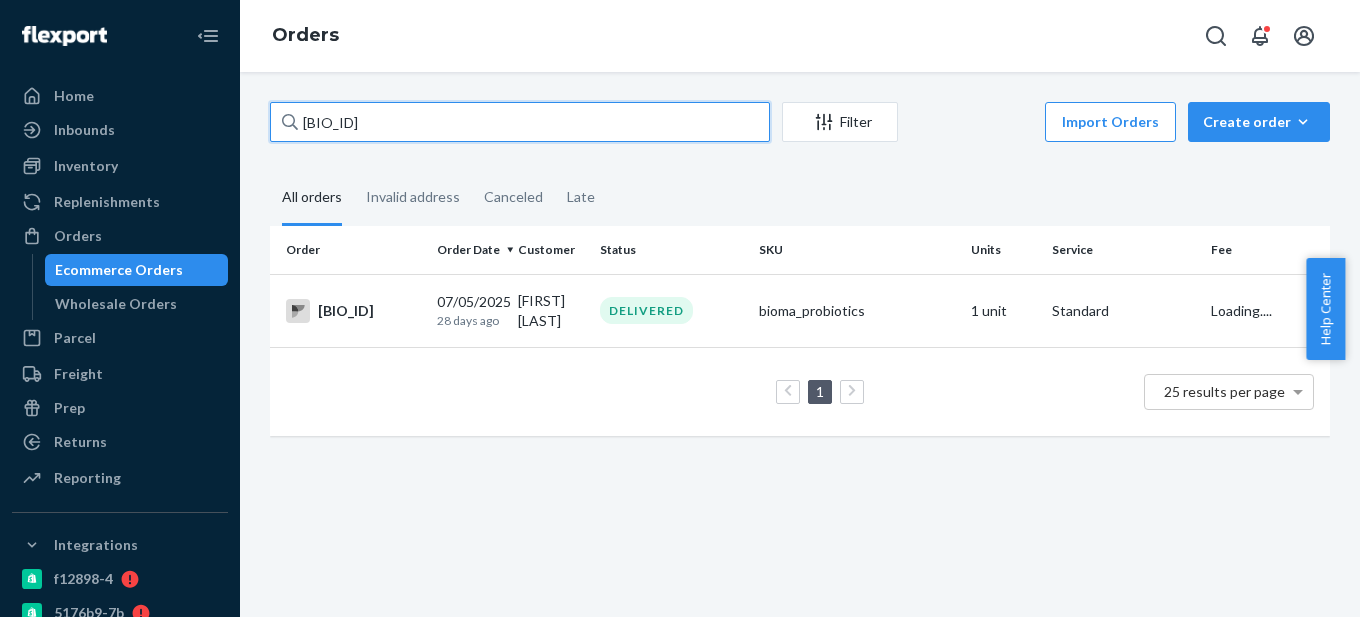 drag, startPoint x: 336, startPoint y: 117, endPoint x: 524, endPoint y: 117, distance: 188 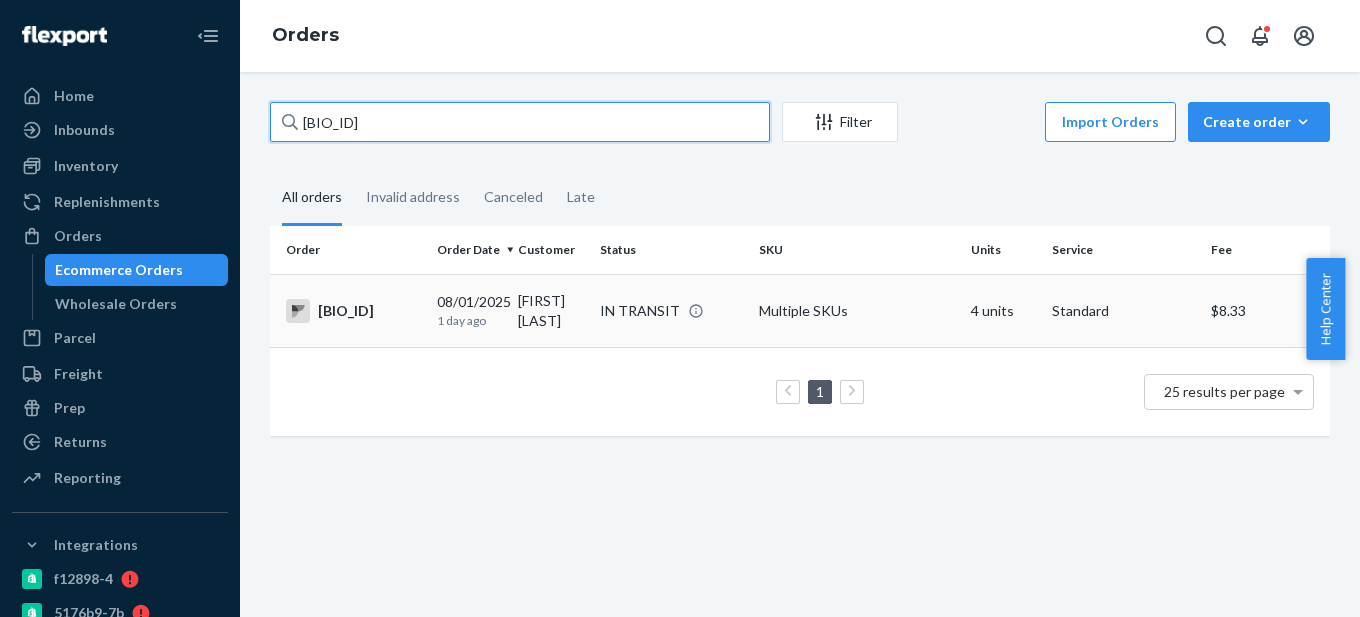 type on "BIO-2338968" 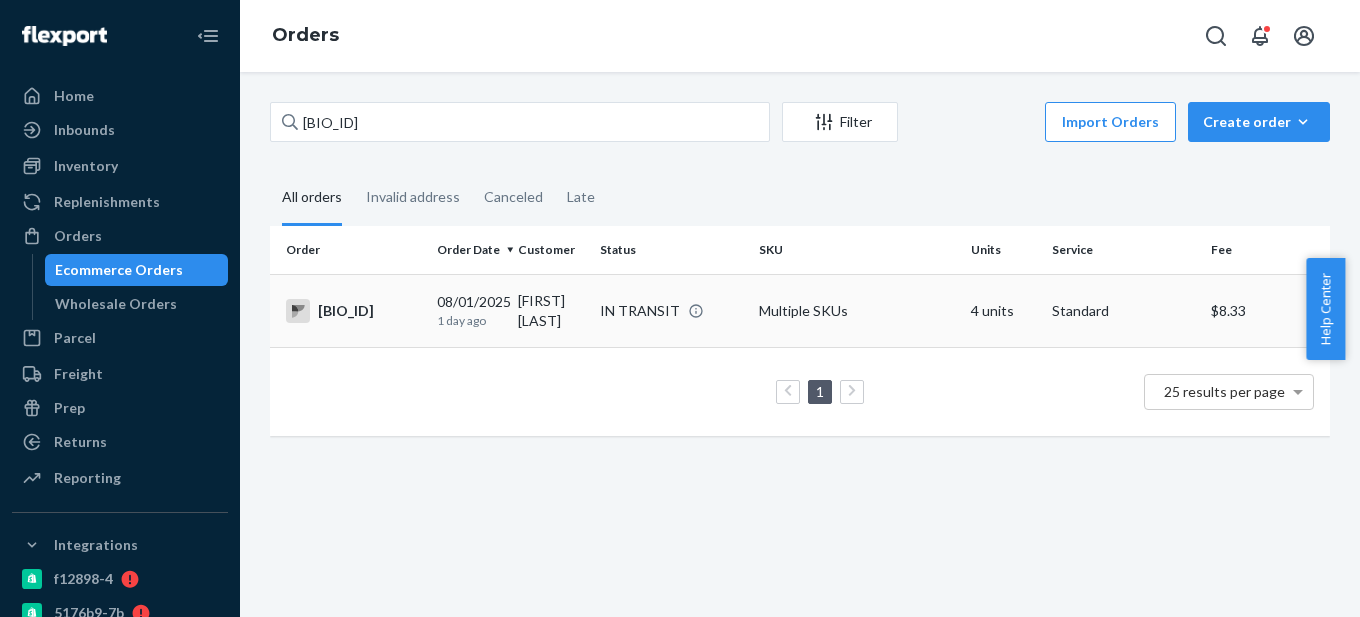 click on "BIO-2338968" at bounding box center (353, 311) 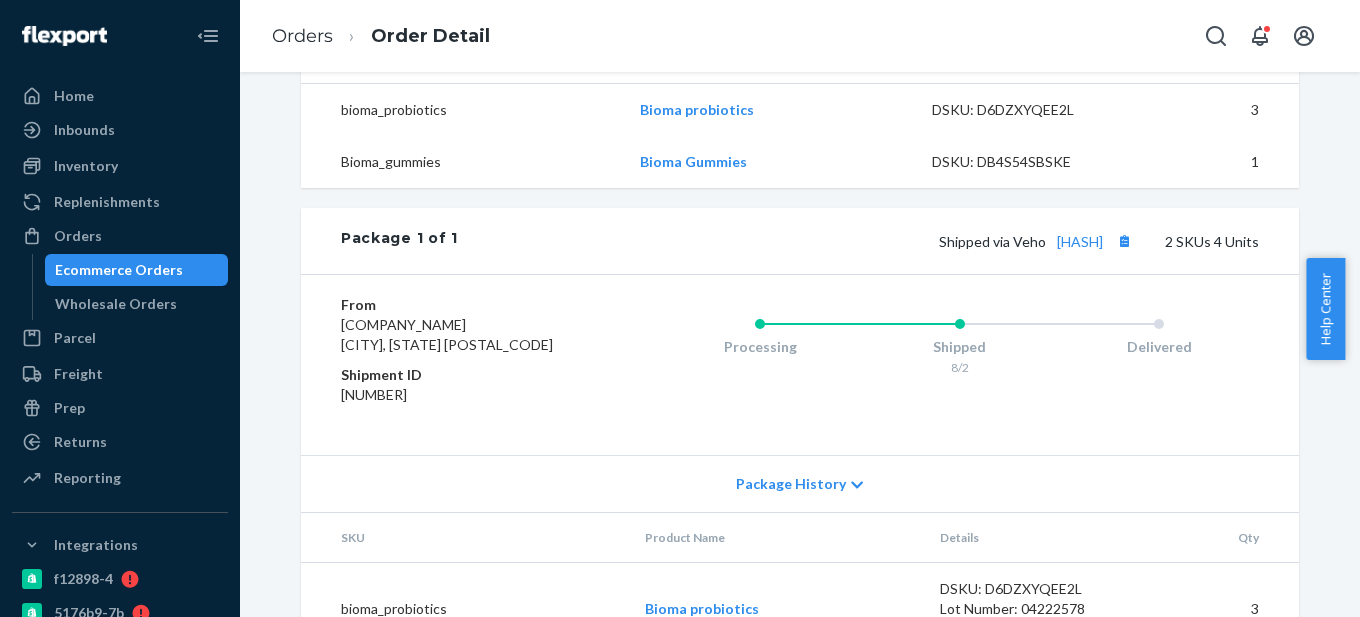 scroll, scrollTop: 593, scrollLeft: 0, axis: vertical 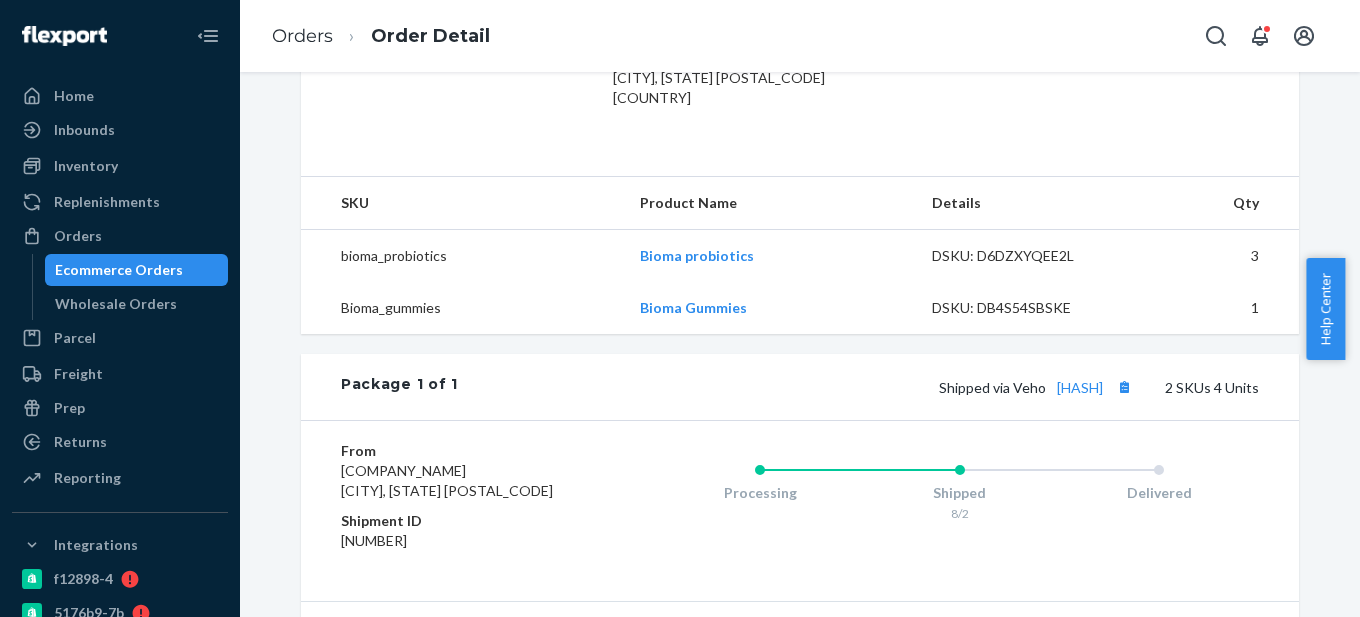 drag, startPoint x: 1102, startPoint y: 387, endPoint x: 966, endPoint y: 386, distance: 136.00368 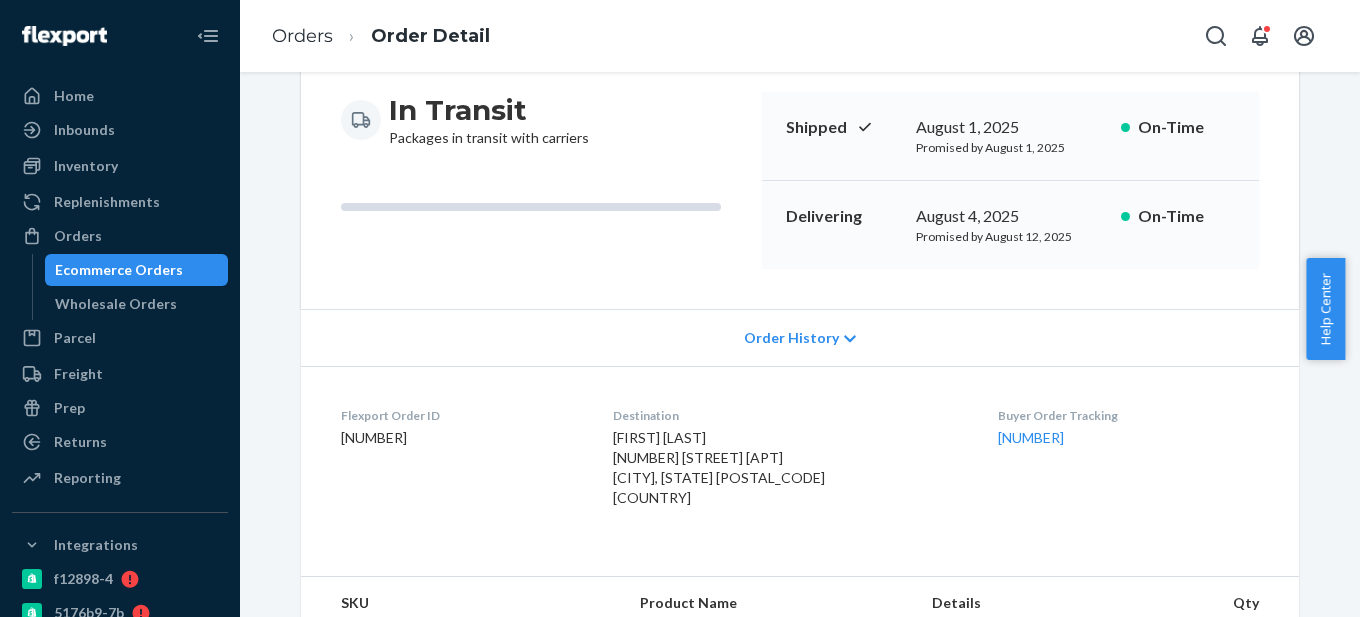scroll, scrollTop: 0, scrollLeft: 0, axis: both 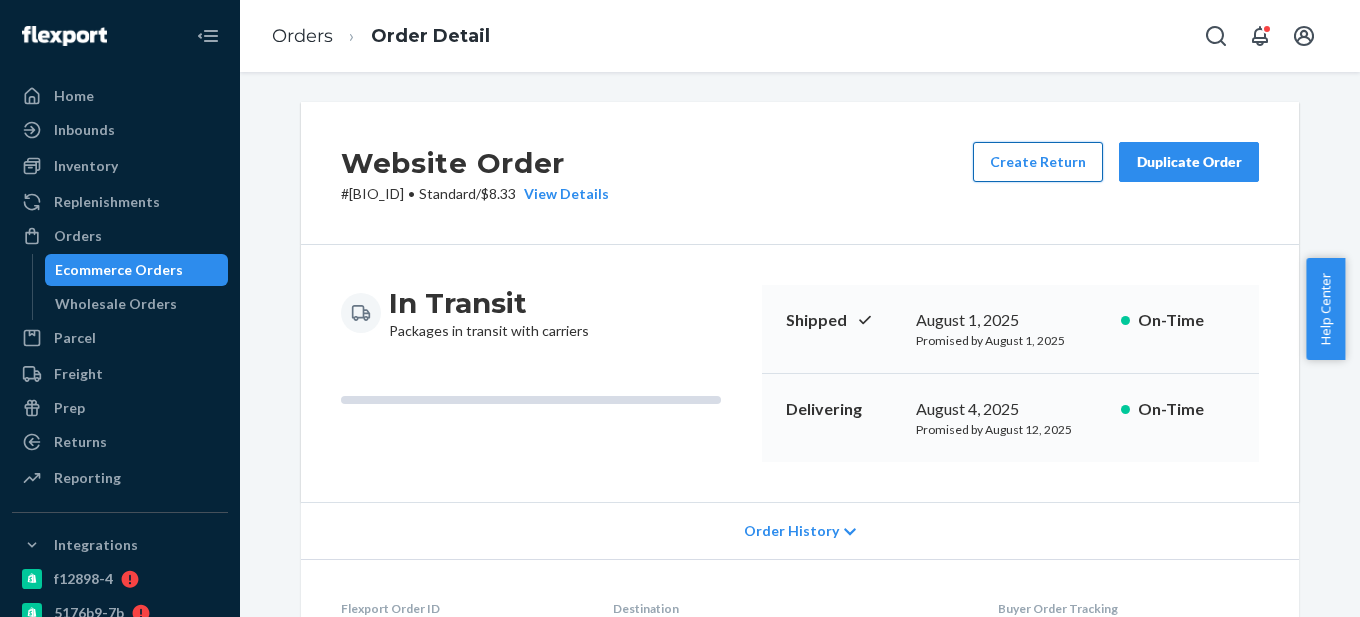 click on "Create Return" at bounding box center [1038, 162] 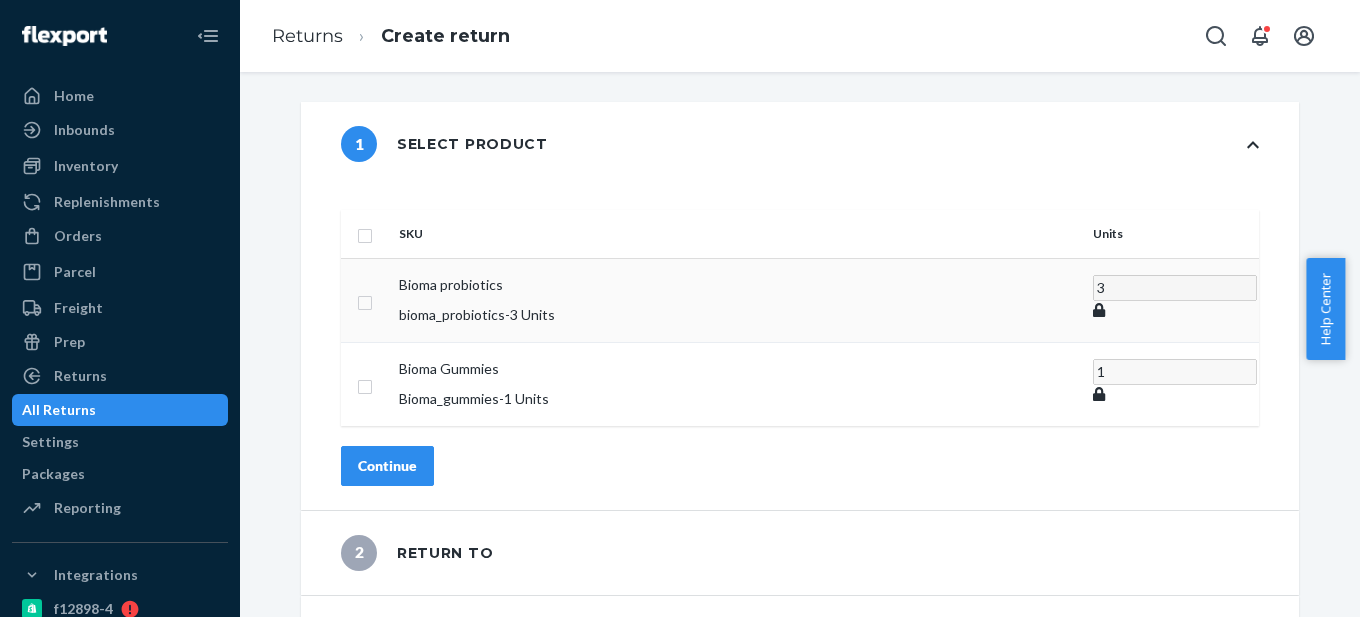 click at bounding box center [365, 300] 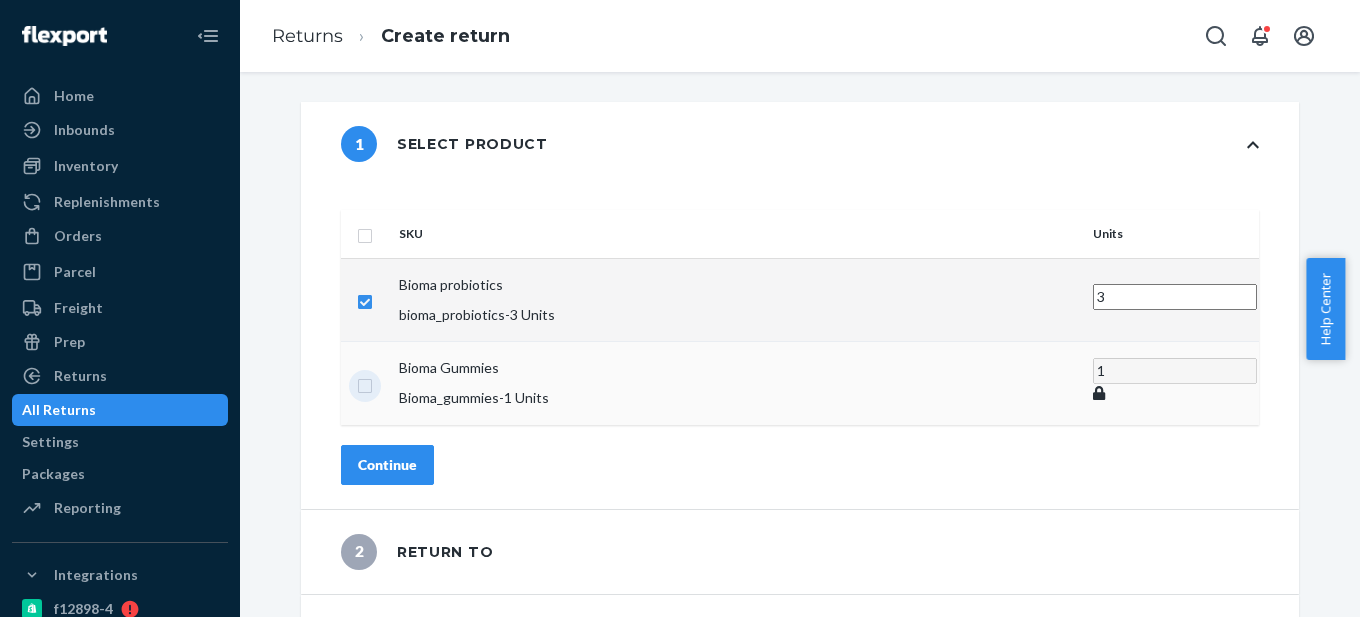click at bounding box center [365, 383] 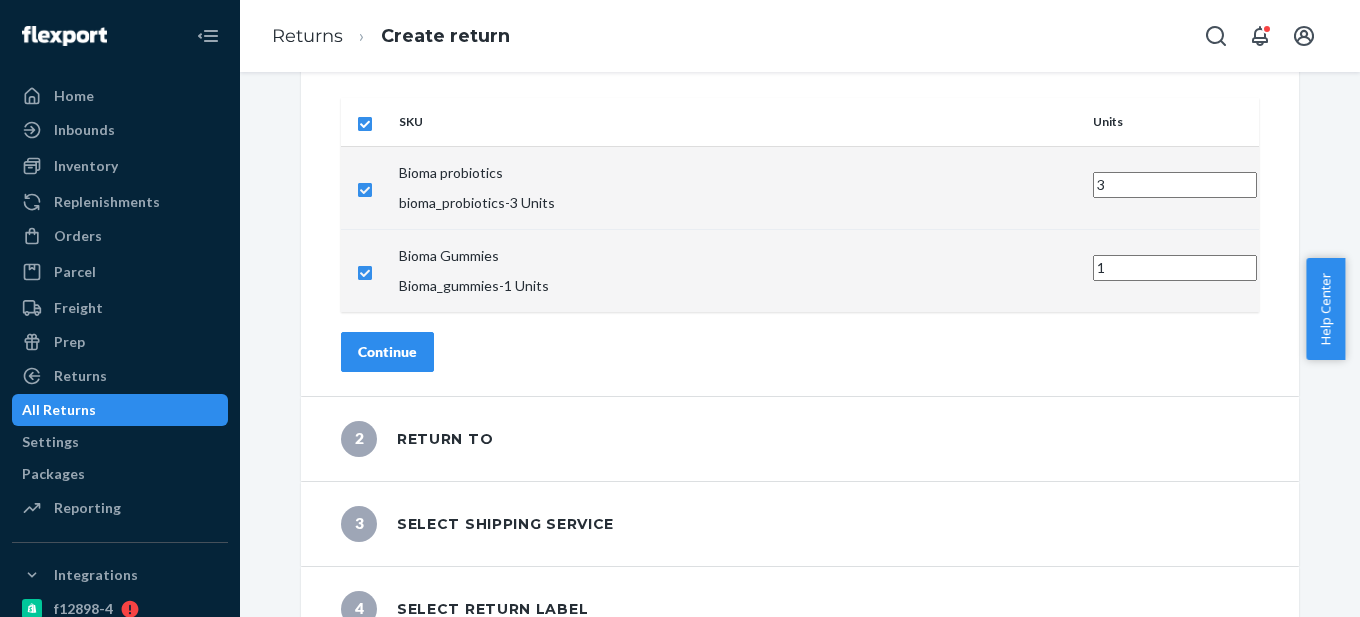 click on "Continue" at bounding box center [387, 352] 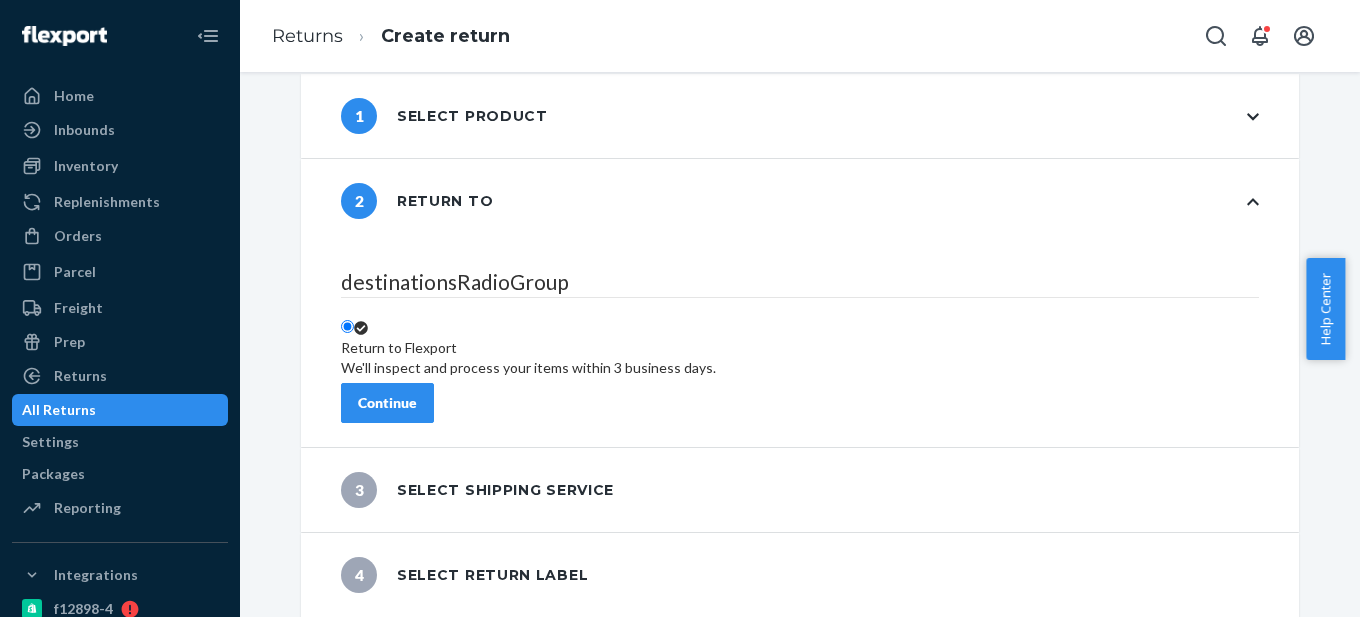 scroll, scrollTop: 16, scrollLeft: 0, axis: vertical 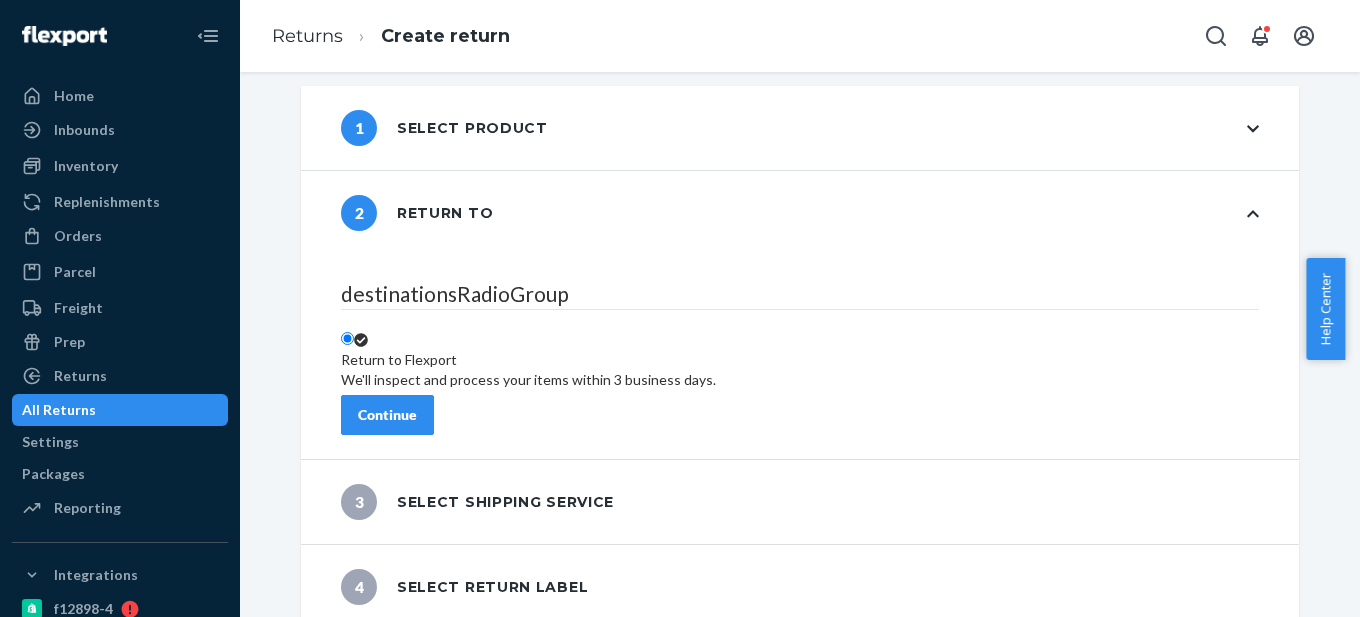 click on "Continue" at bounding box center (387, 415) 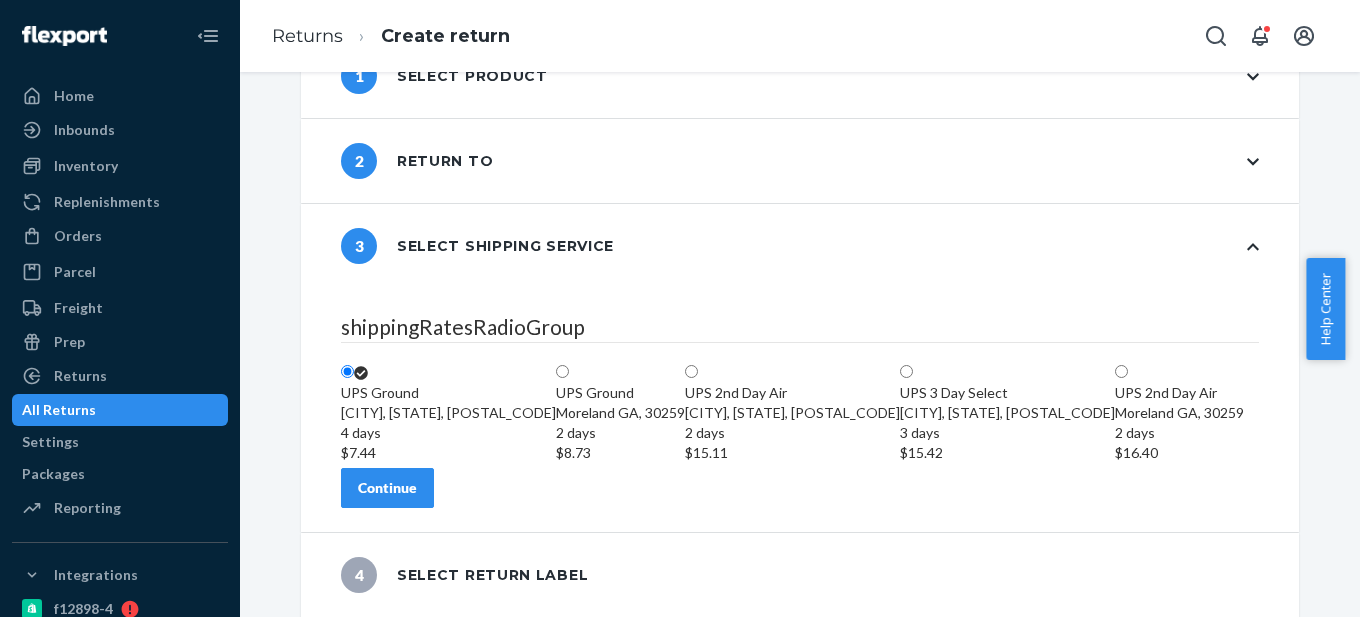scroll, scrollTop: 184, scrollLeft: 0, axis: vertical 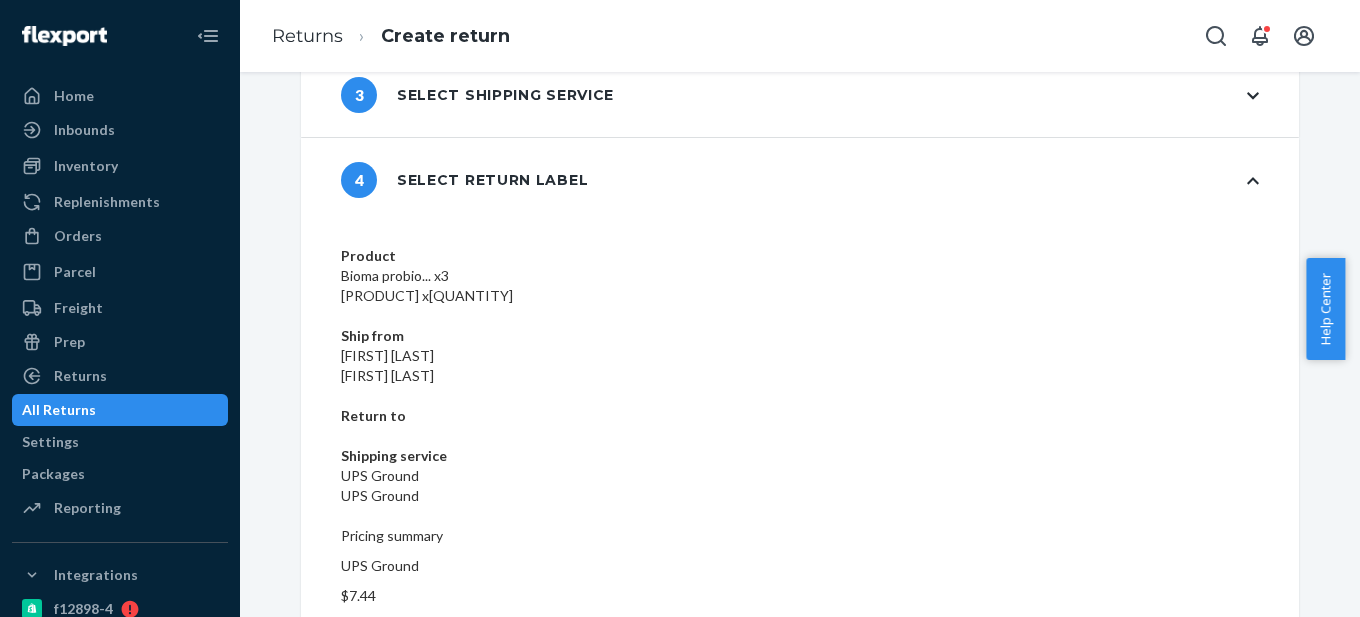click on "Create return label" at bounding box center (420, 837) 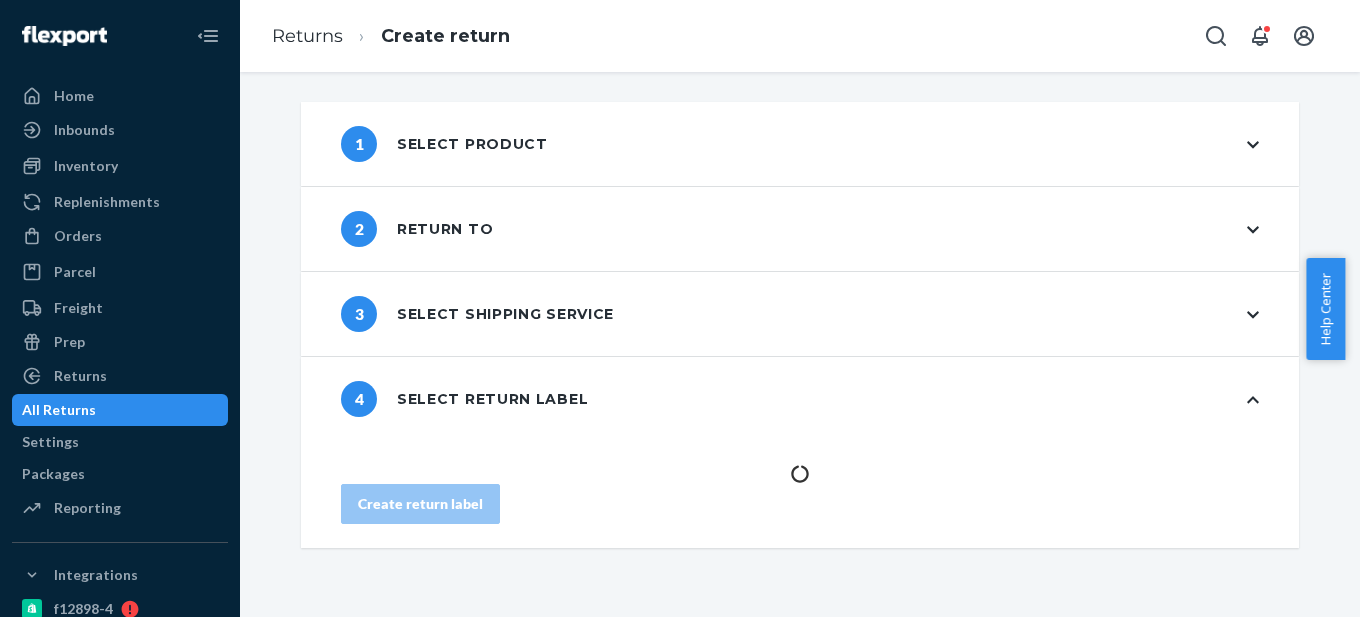 scroll, scrollTop: 0, scrollLeft: 0, axis: both 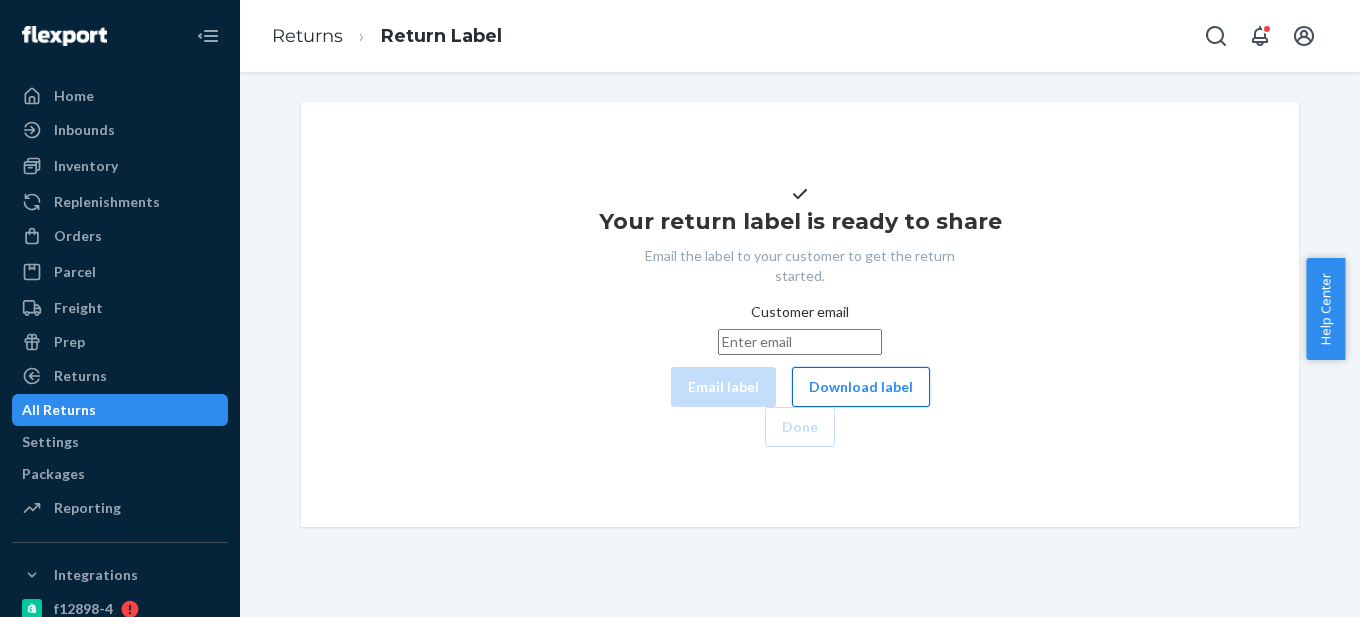 click on "Download label" at bounding box center [861, 387] 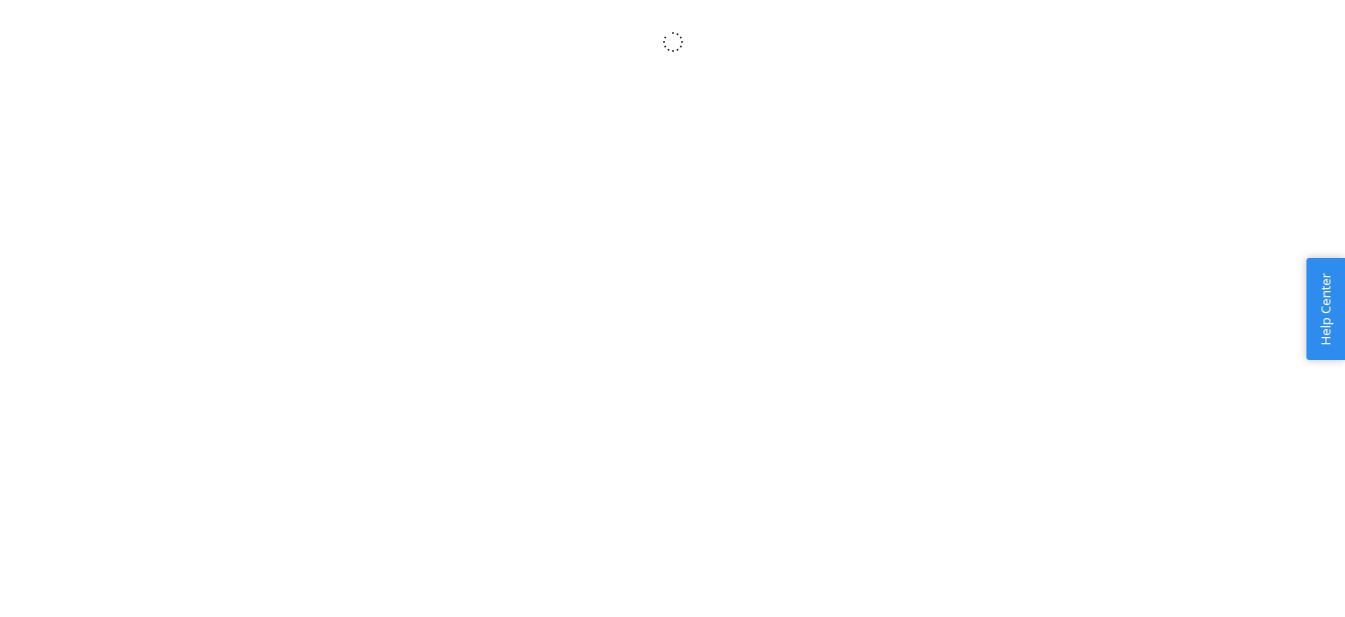 scroll, scrollTop: 0, scrollLeft: 0, axis: both 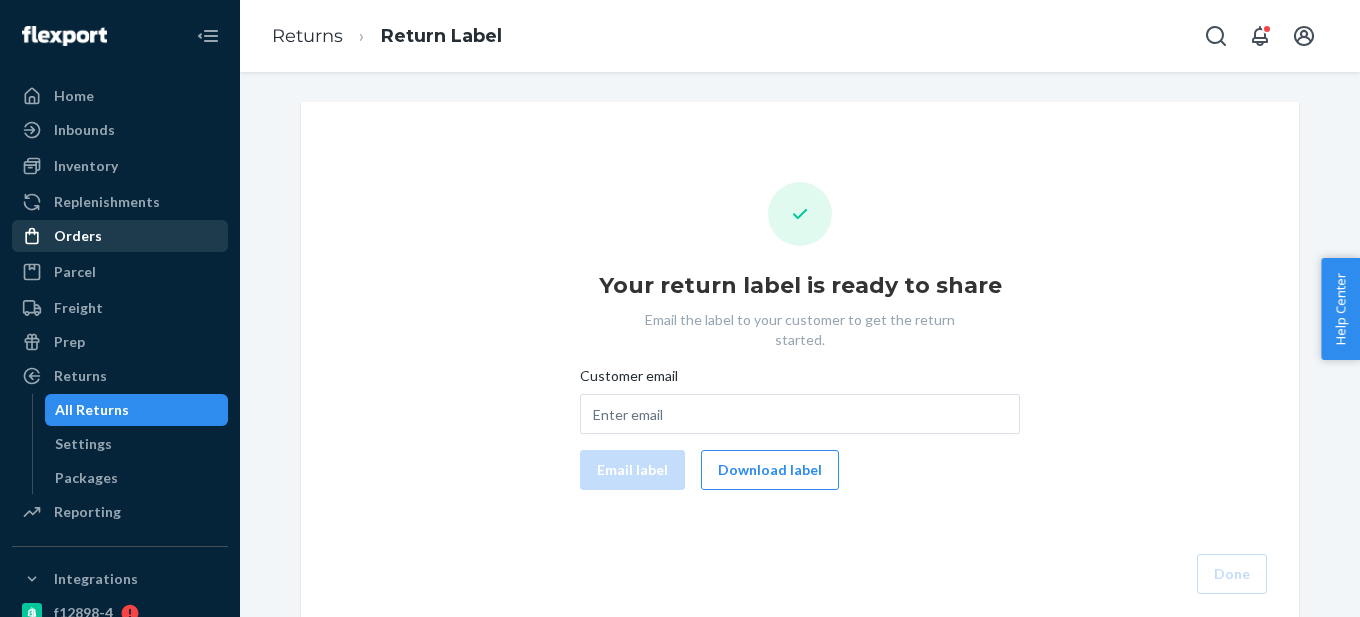 click on "Orders" at bounding box center (120, 236) 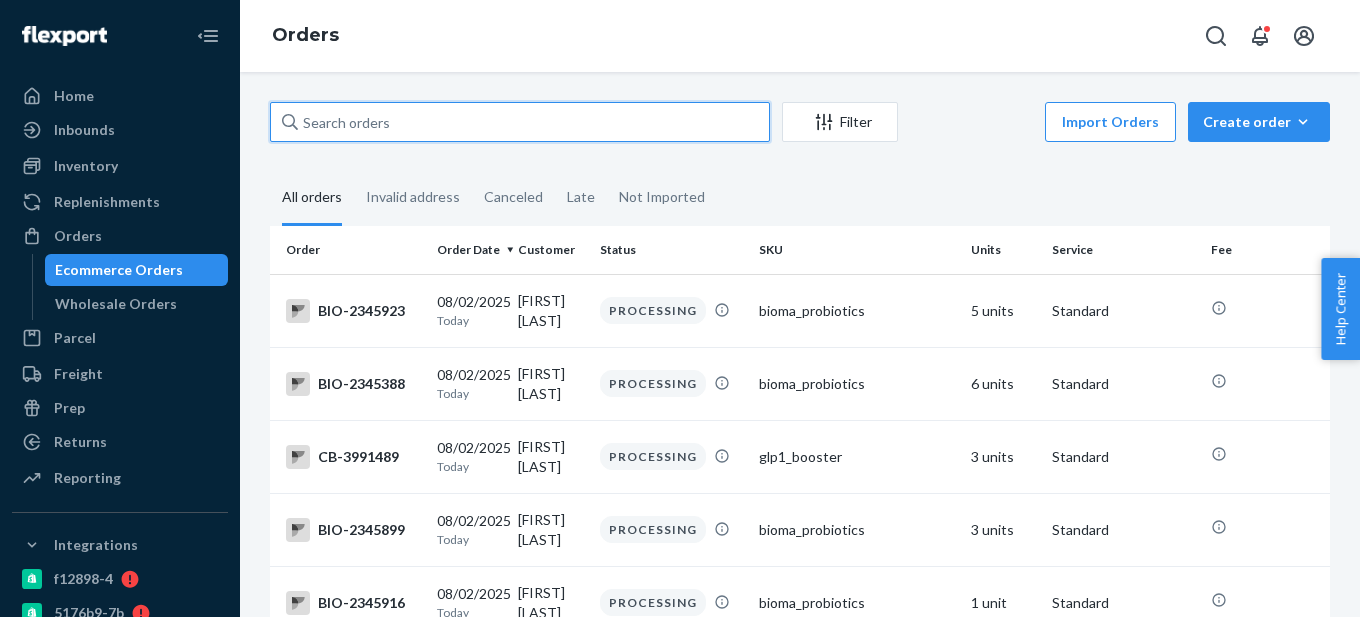 click at bounding box center [520, 122] 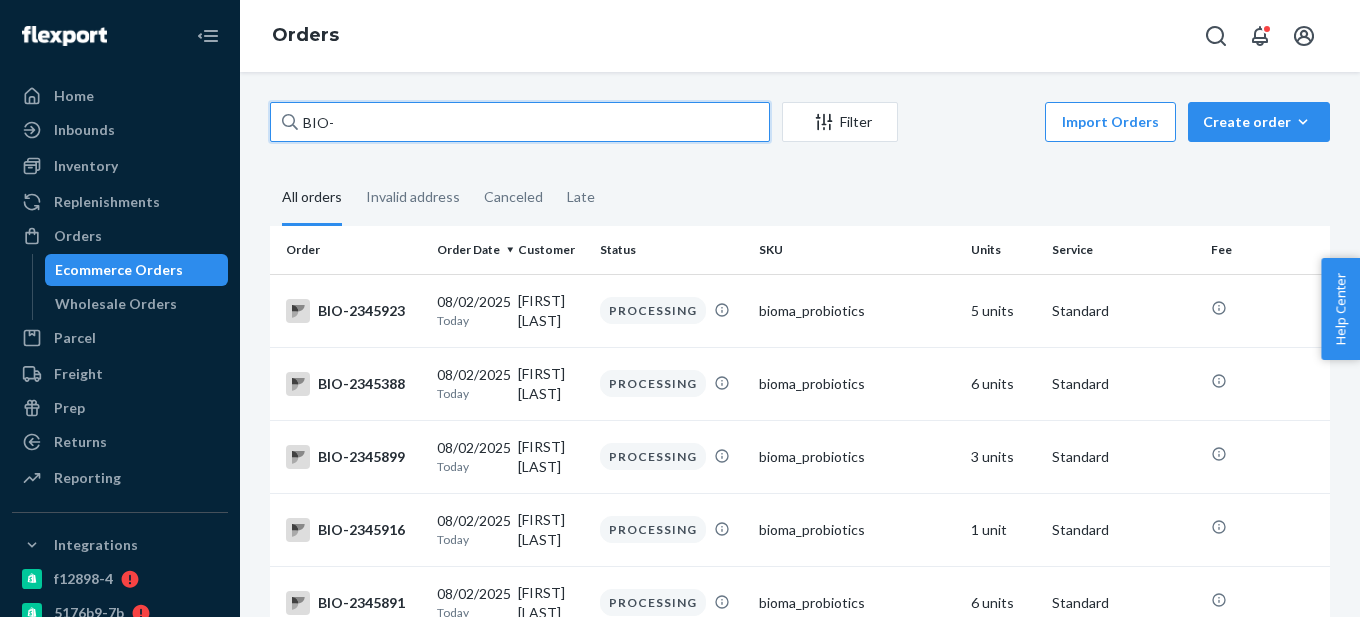 paste on "[NUMBER]" 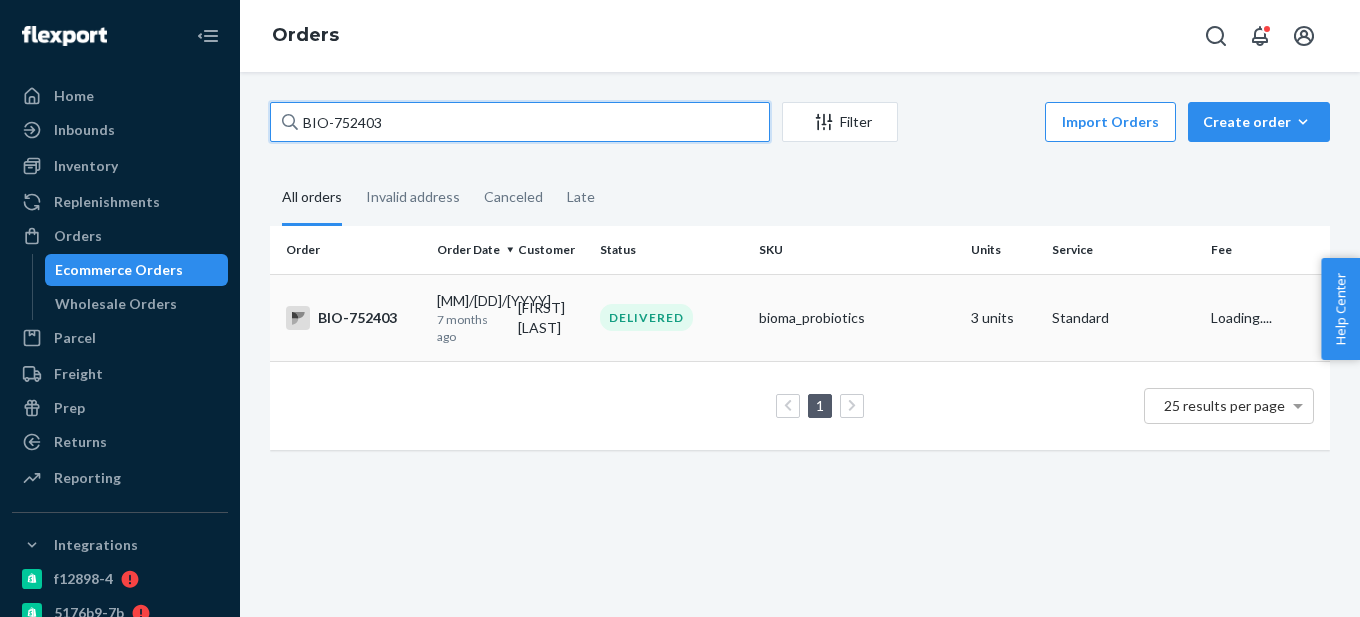 type on "BIO-752403" 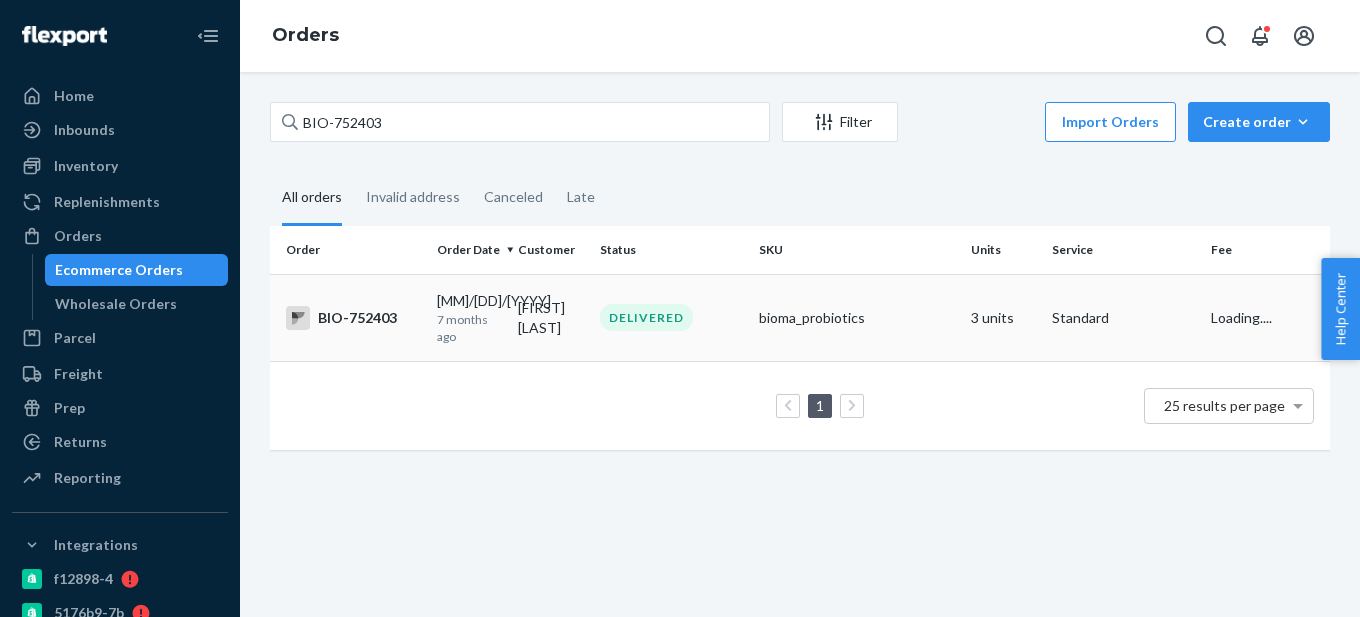 click on "BIO-752403" at bounding box center (353, 318) 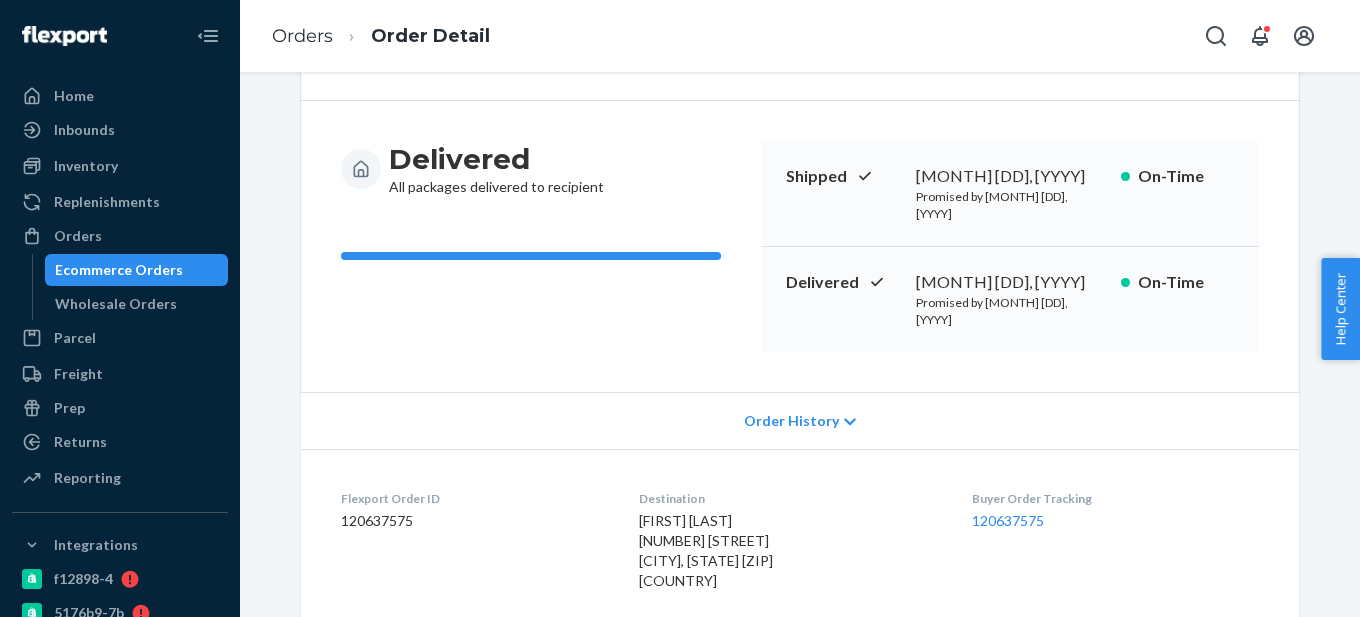 scroll, scrollTop: 0, scrollLeft: 0, axis: both 